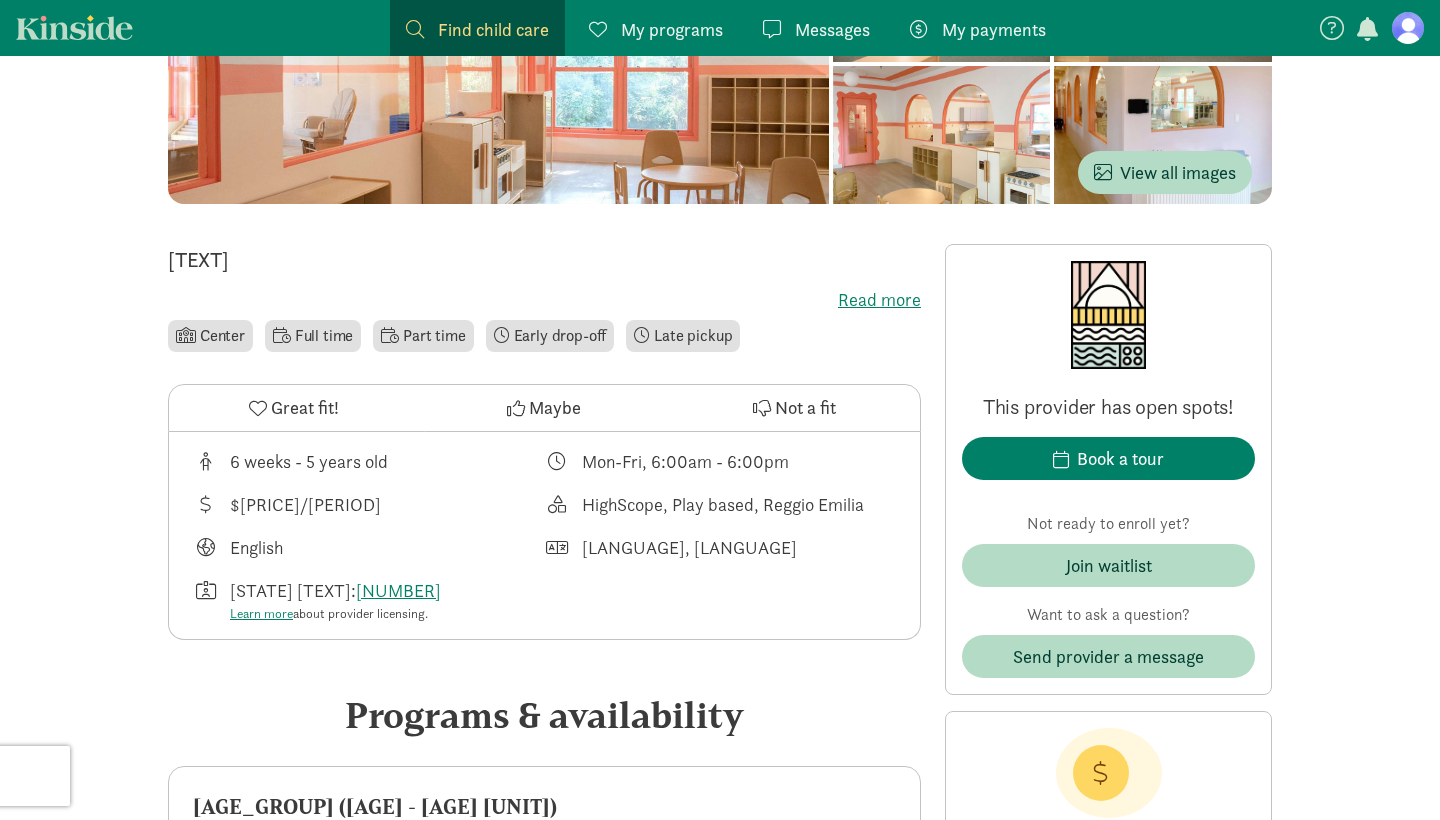 scroll, scrollTop: 357, scrollLeft: 0, axis: vertical 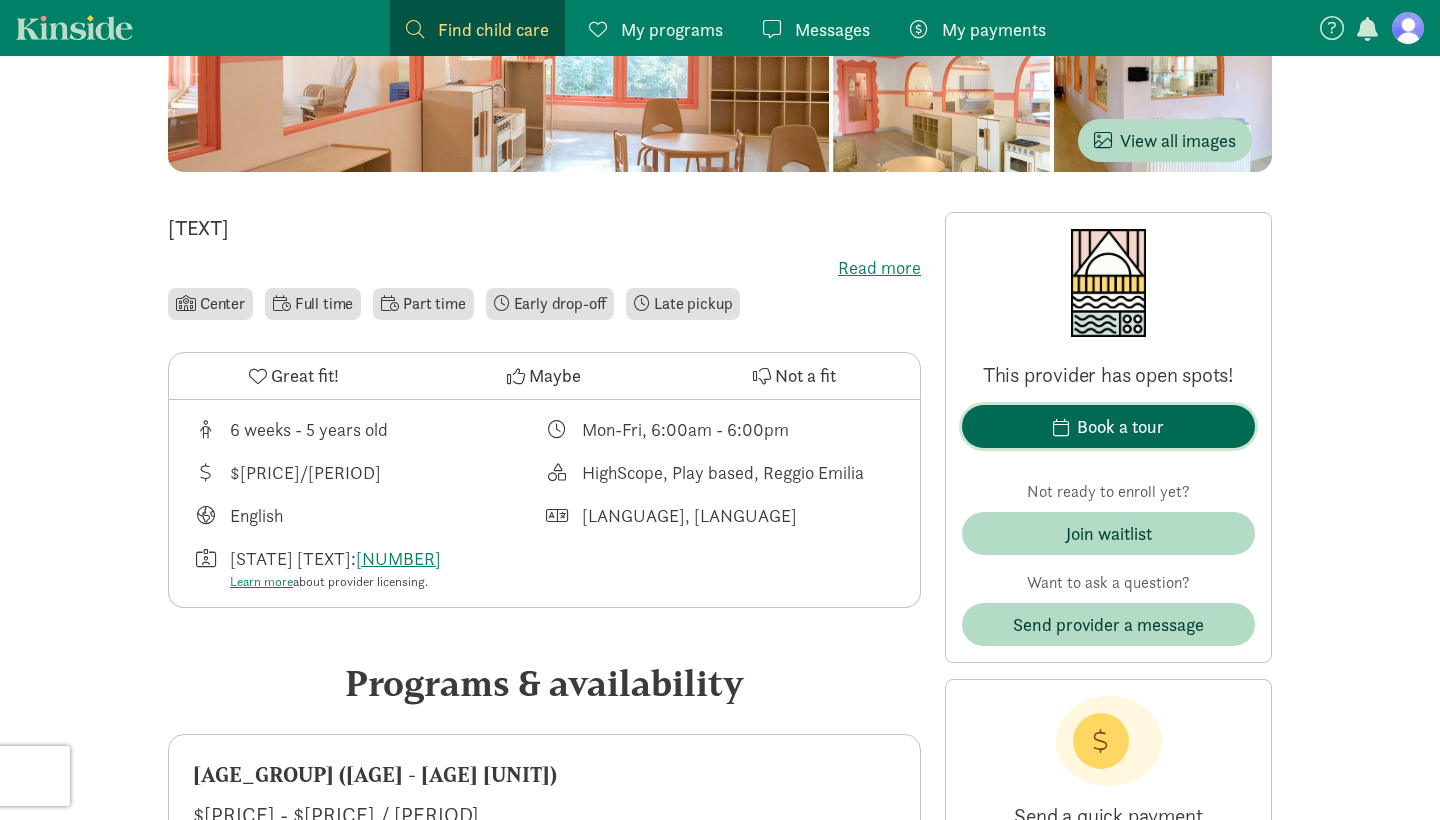 click on "Book a tour" 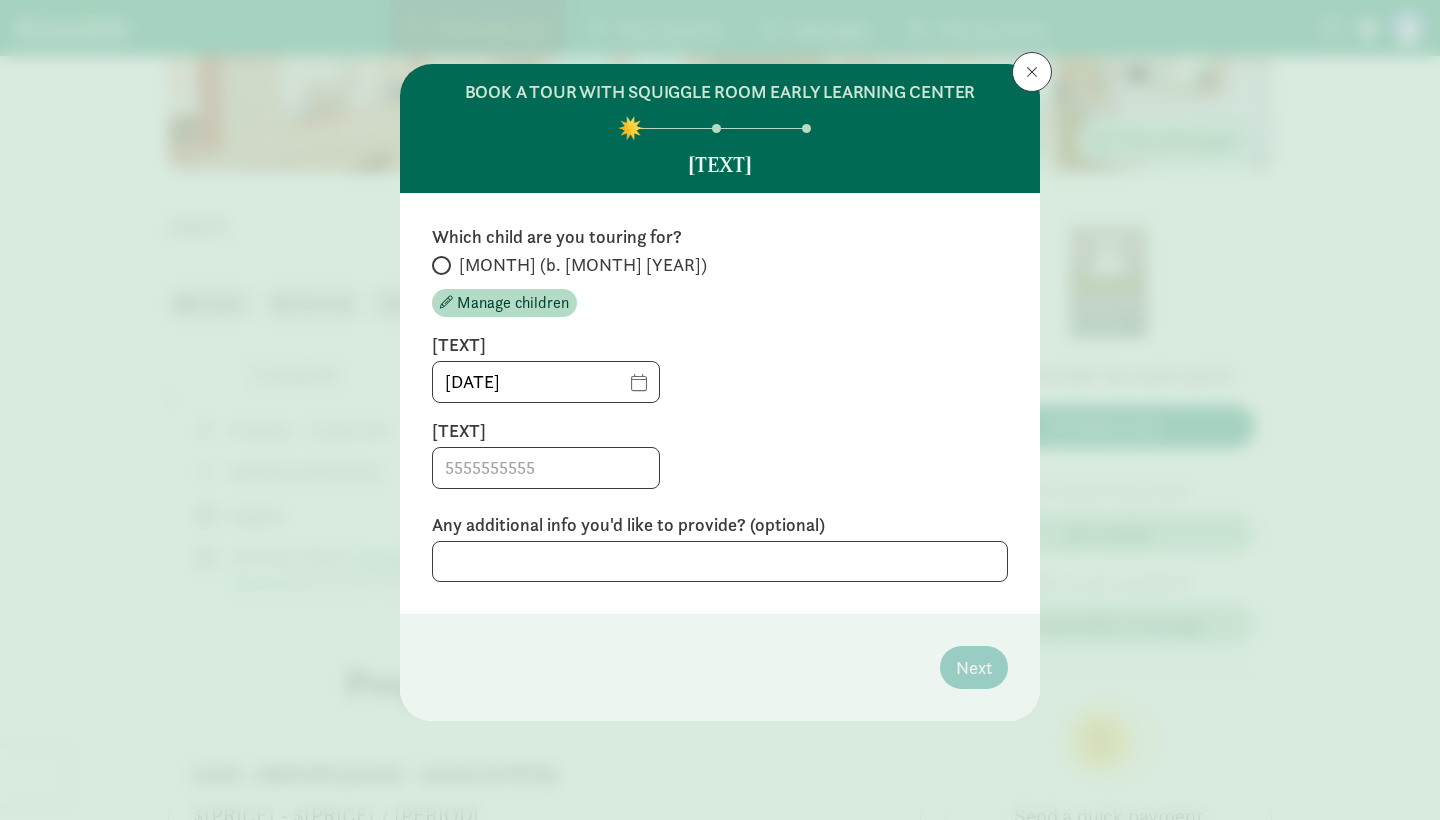 click on "[MONTH] (b. [MONTH] [YEAR])" at bounding box center (583, 265) 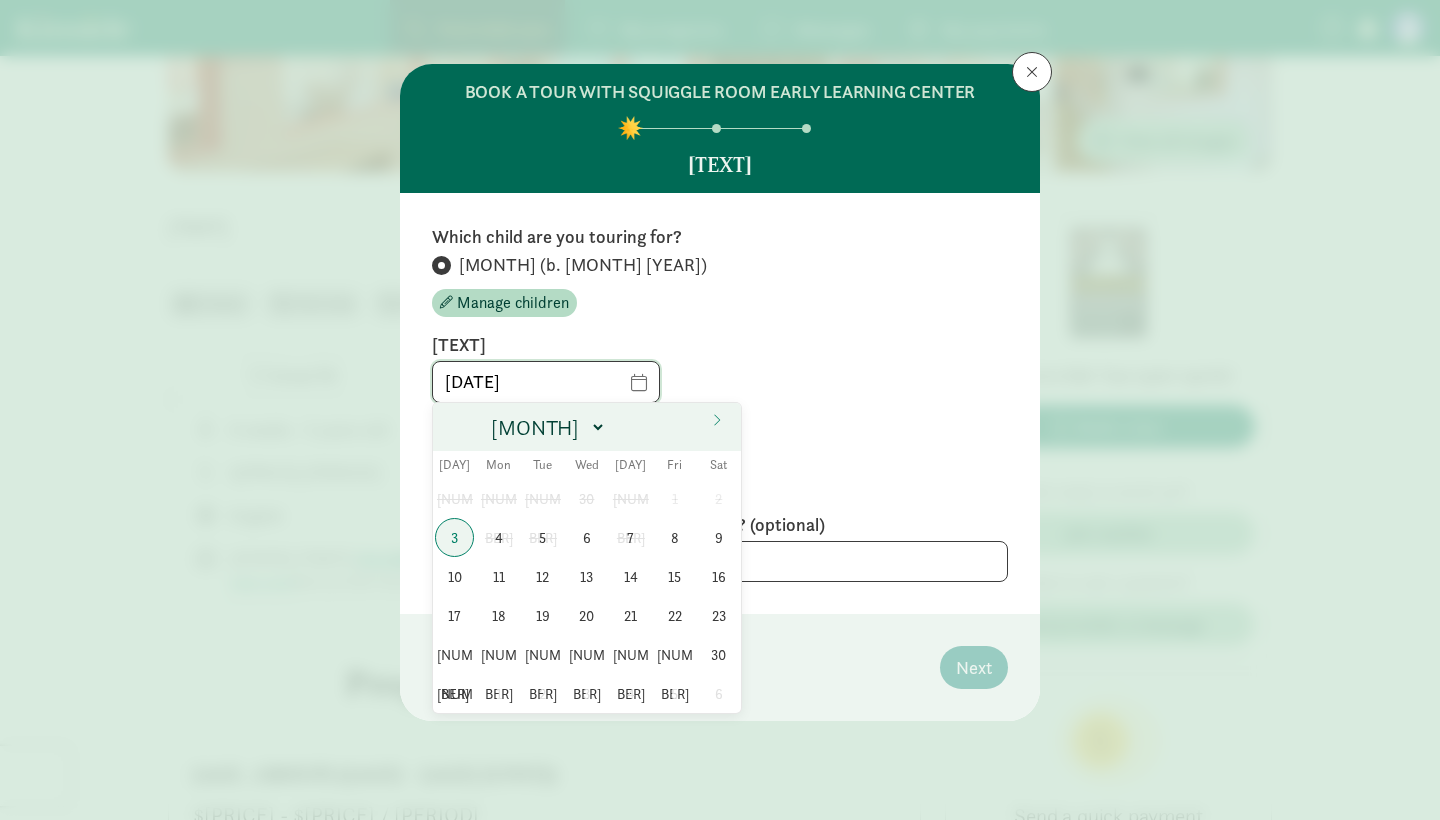 click on "[DATE]" 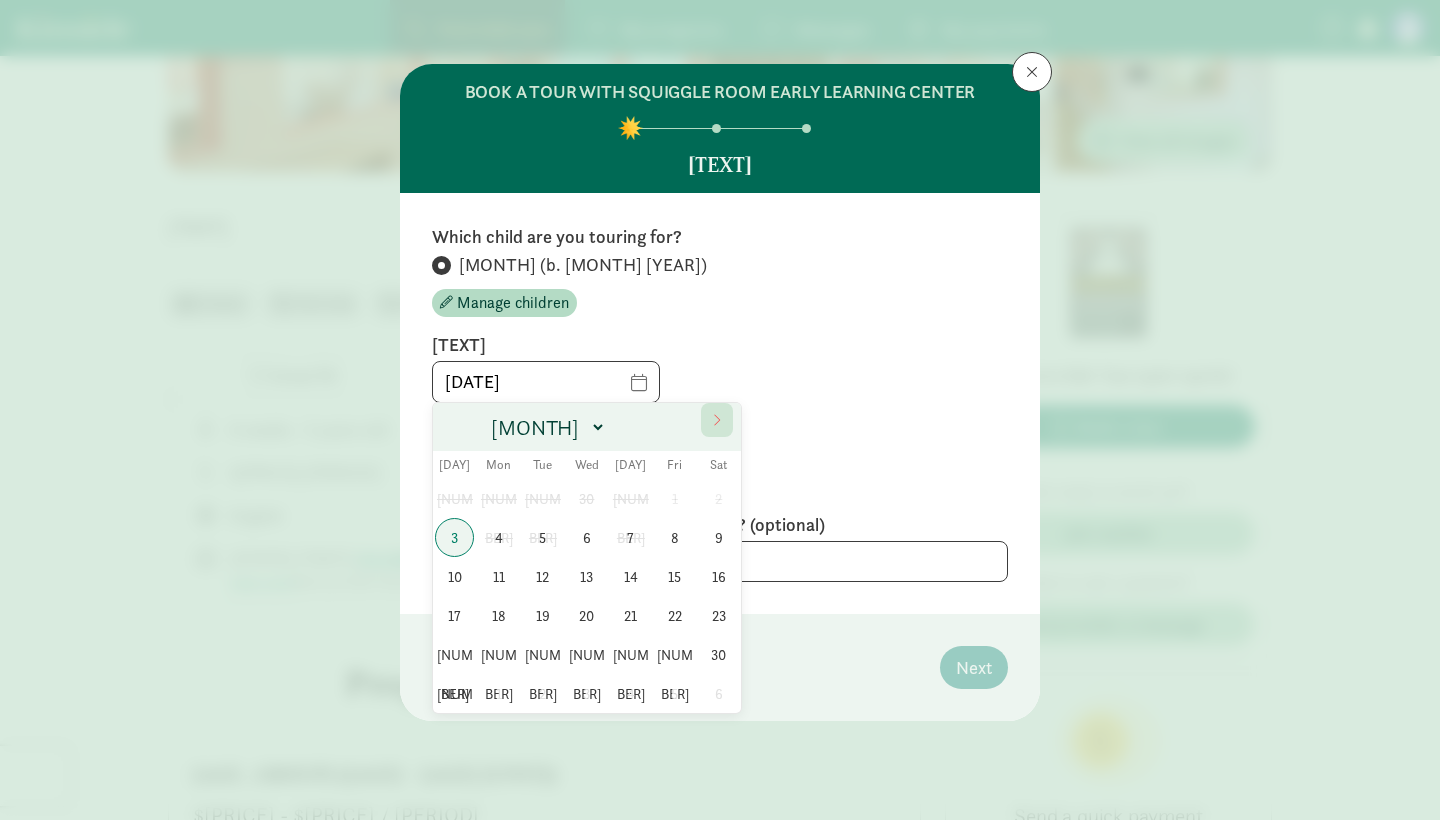 click at bounding box center [717, 420] 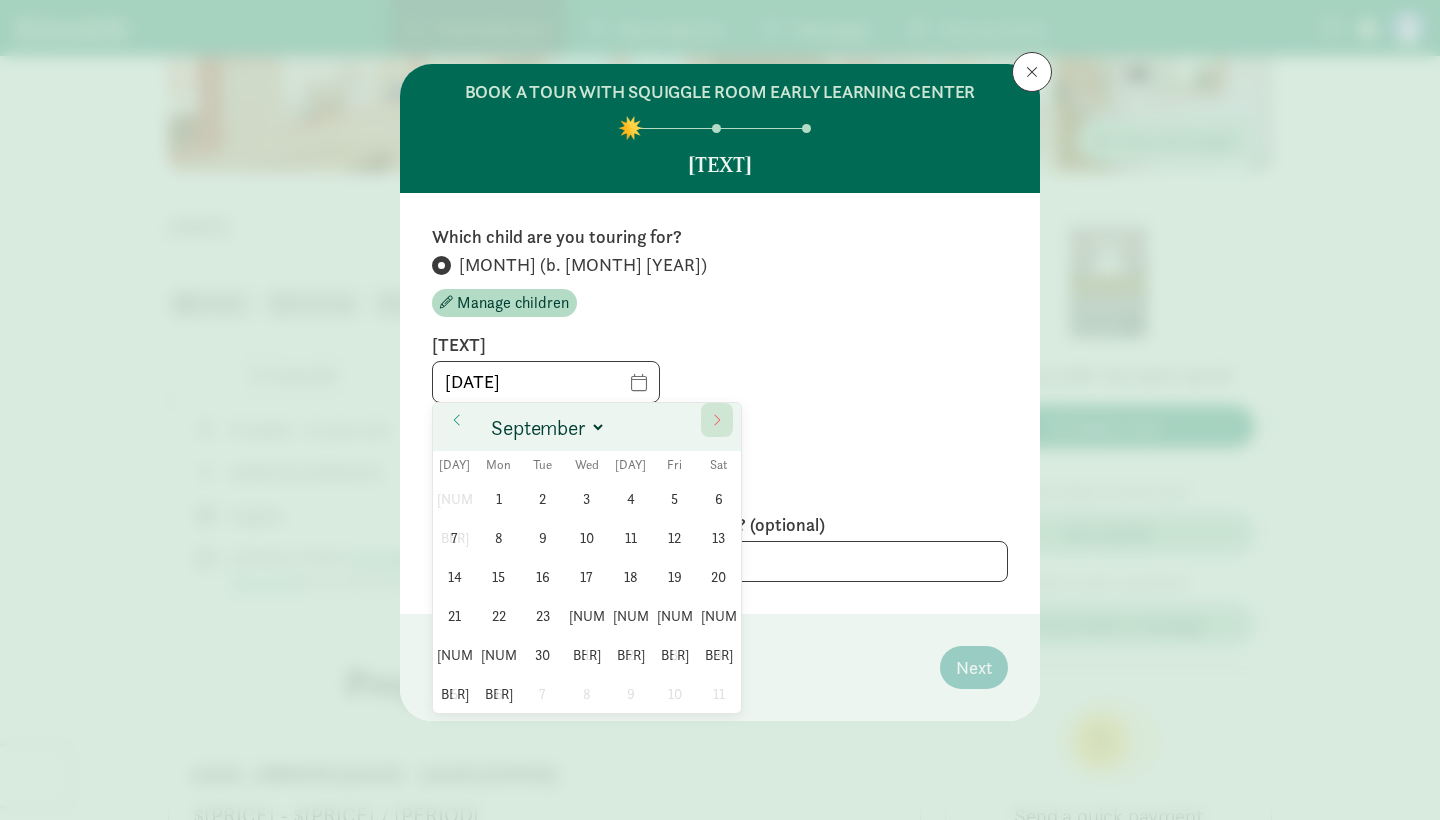 click at bounding box center (717, 420) 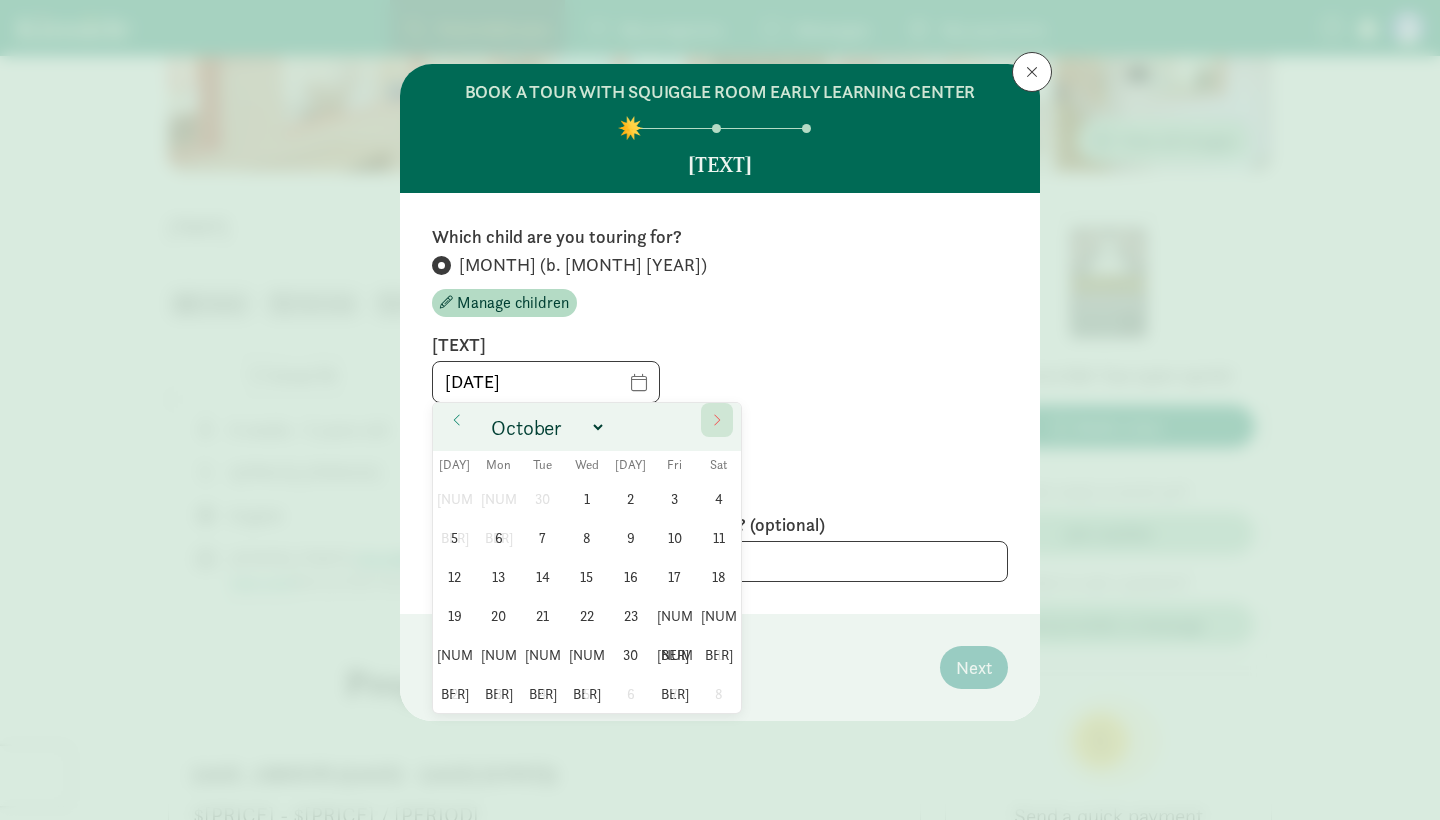 click at bounding box center (717, 420) 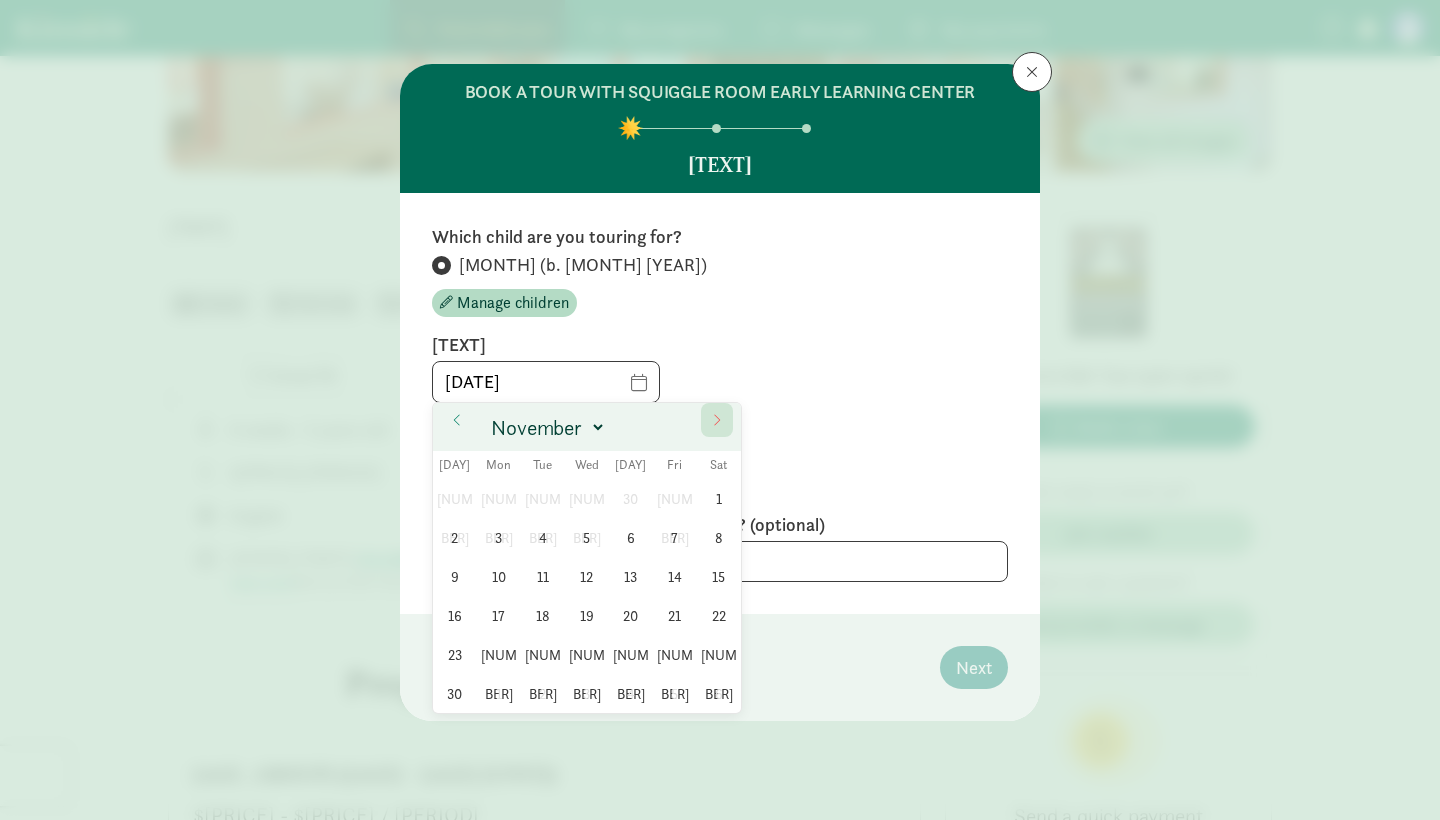 click at bounding box center (717, 420) 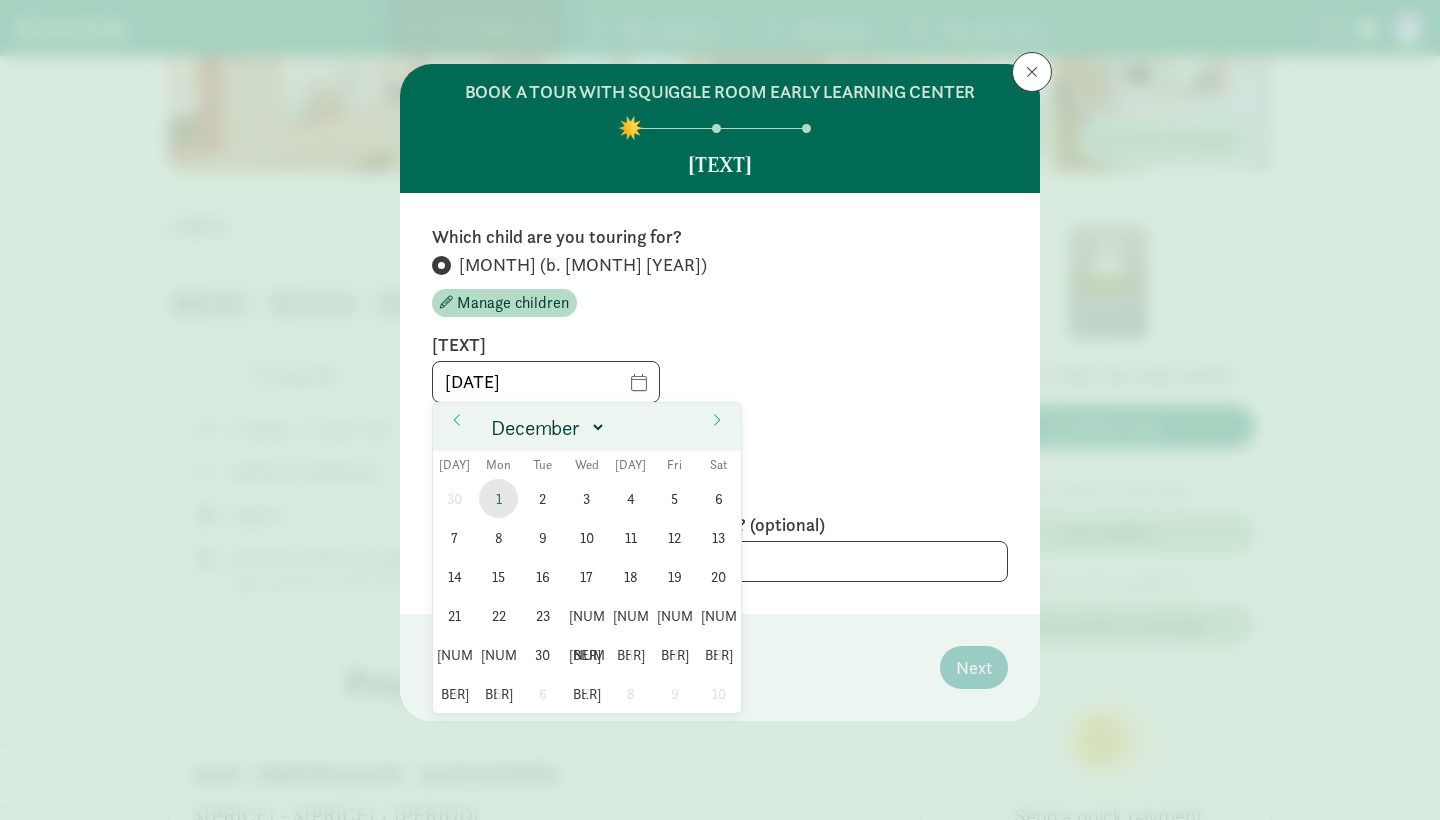 click on "1" at bounding box center [498, 498] 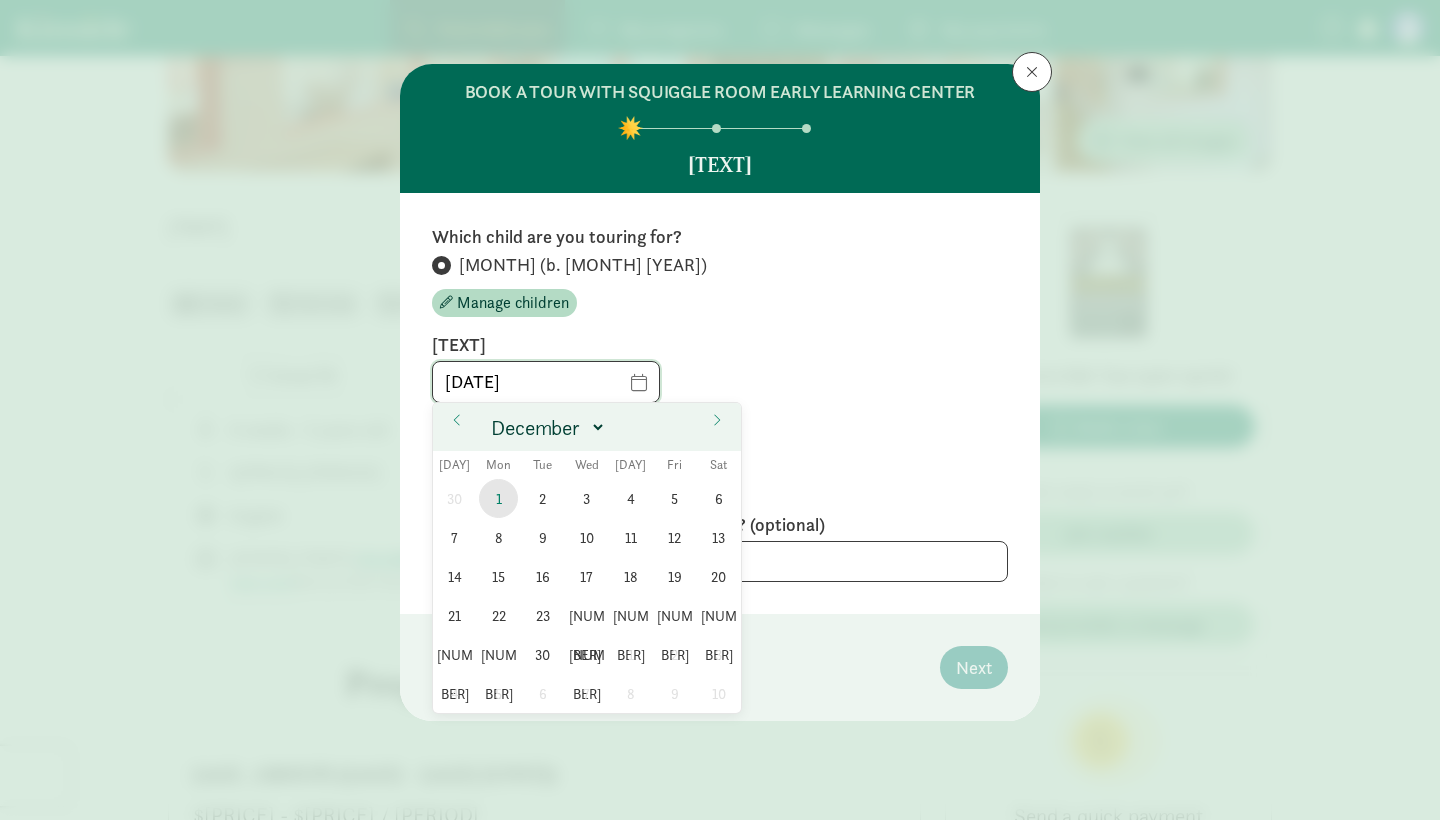 type on "[DATE]" 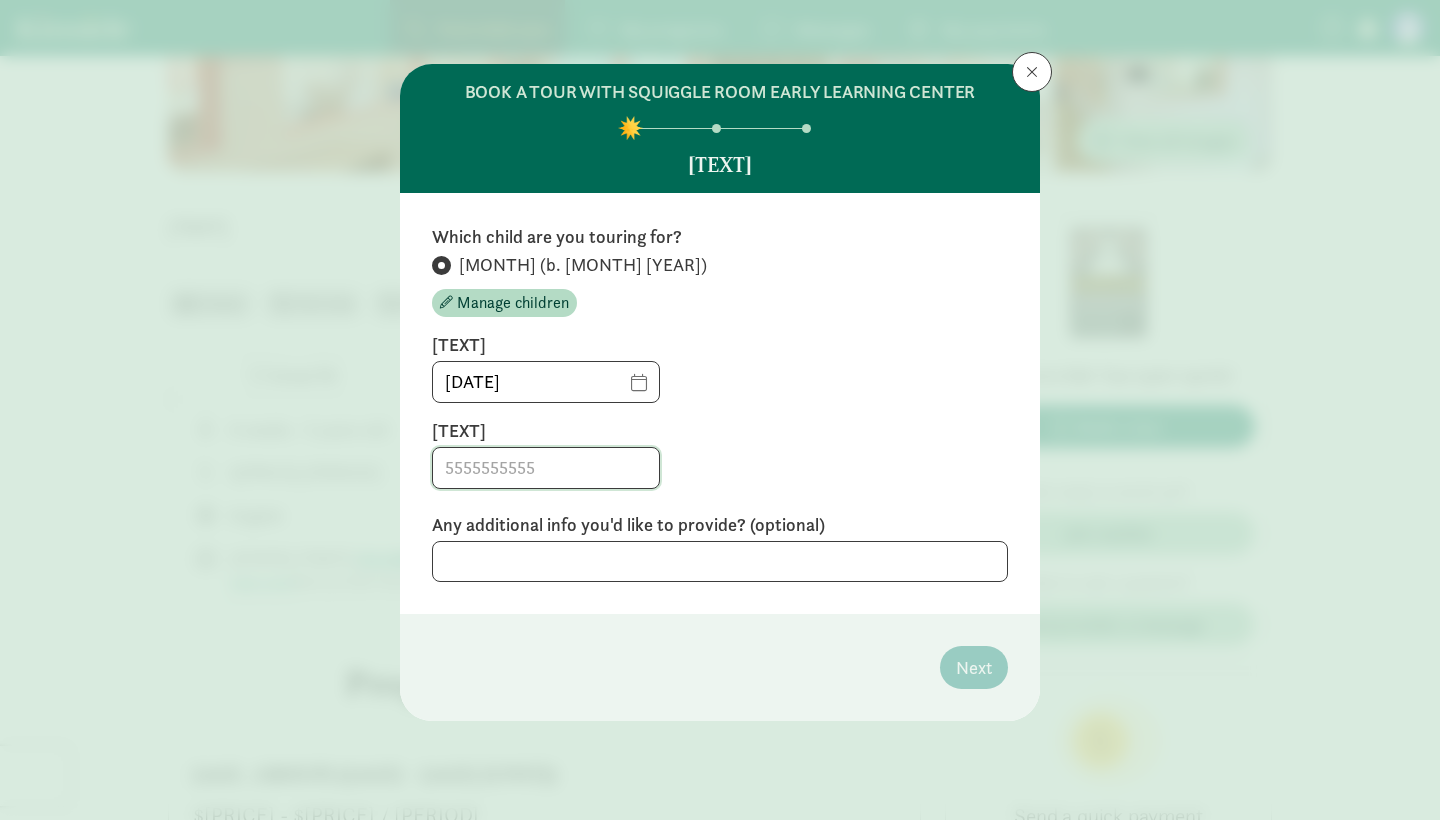 click 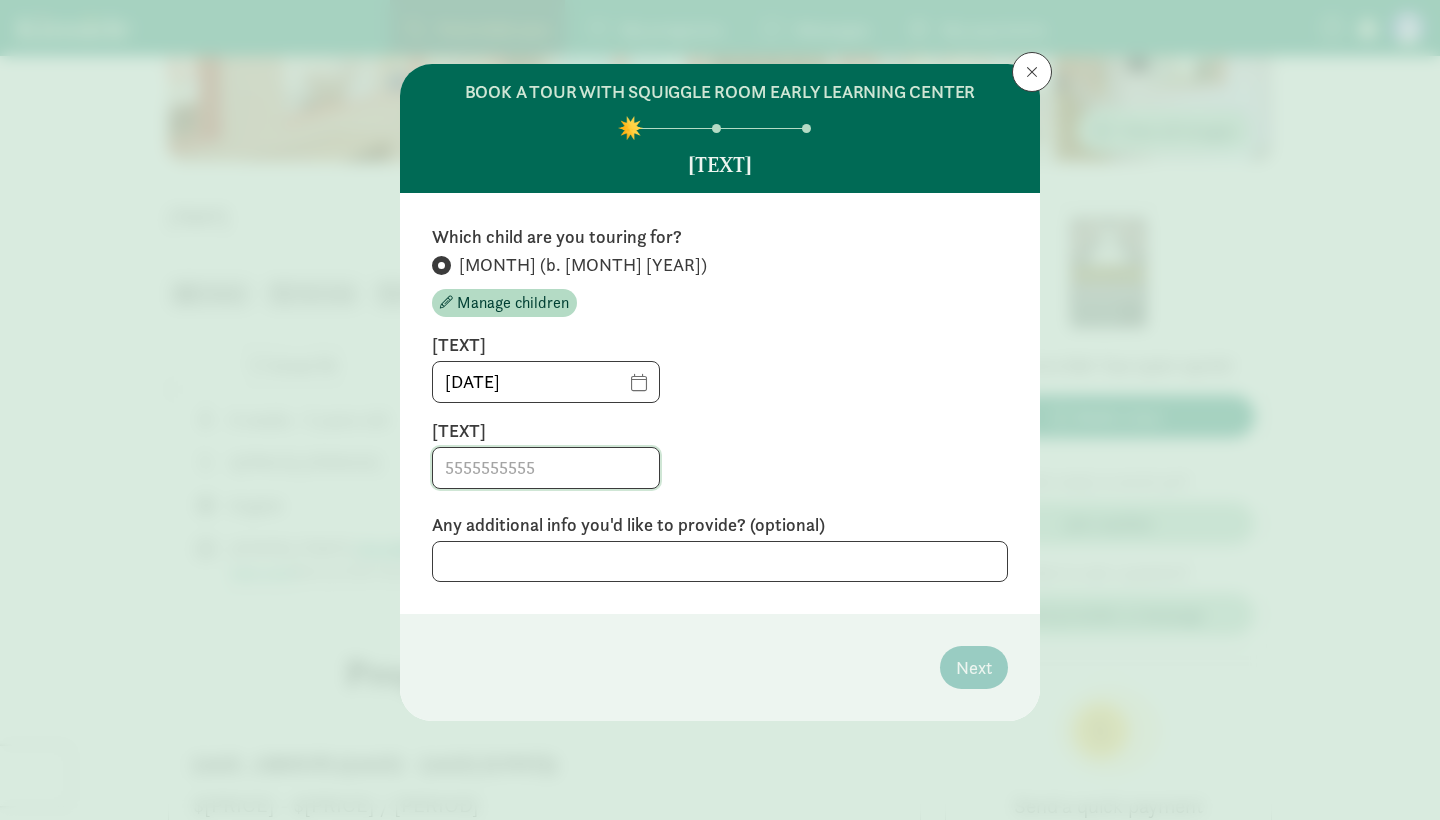 scroll, scrollTop: 377, scrollLeft: 0, axis: vertical 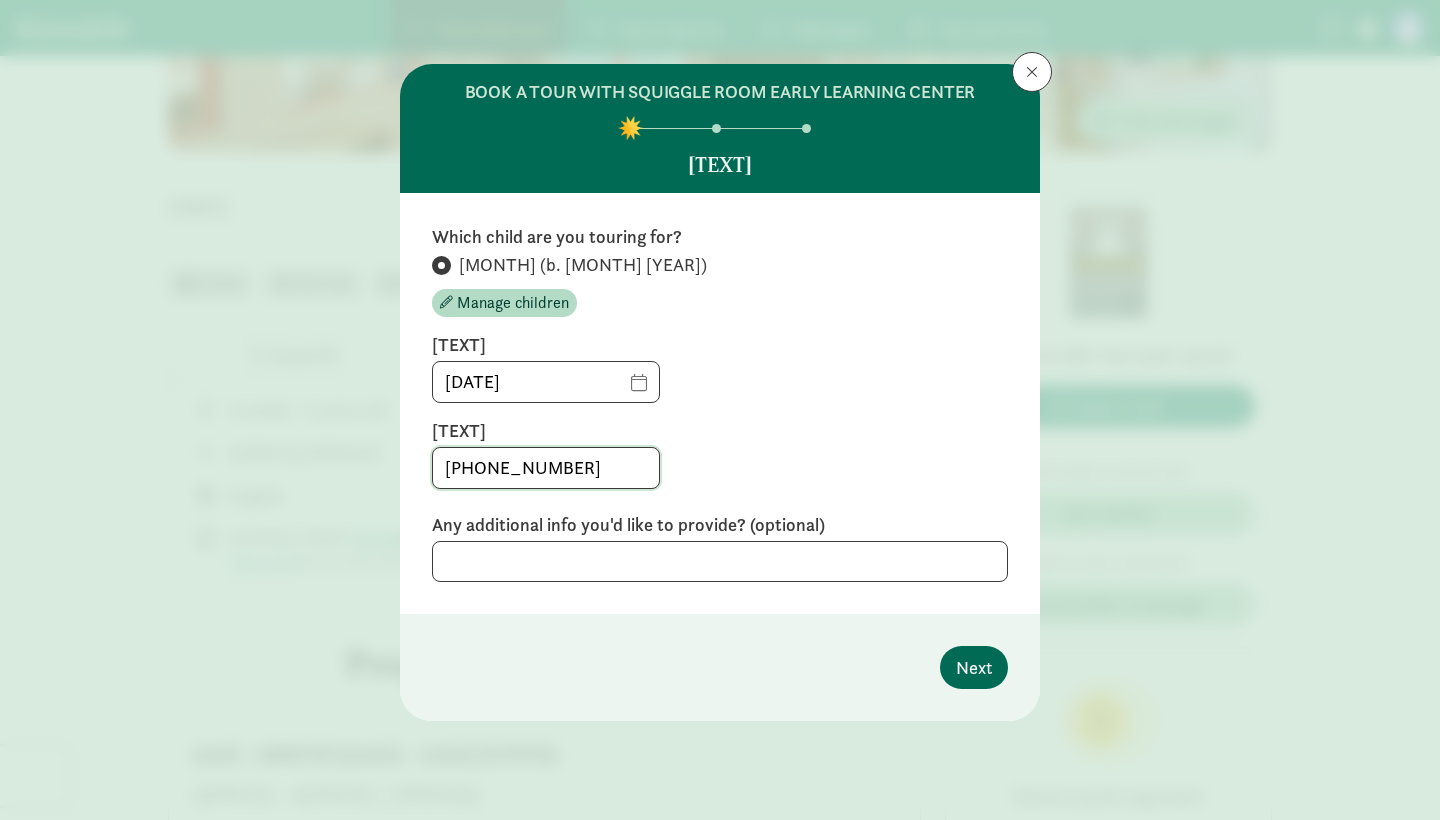 type on "[PHONE_NUMBER]" 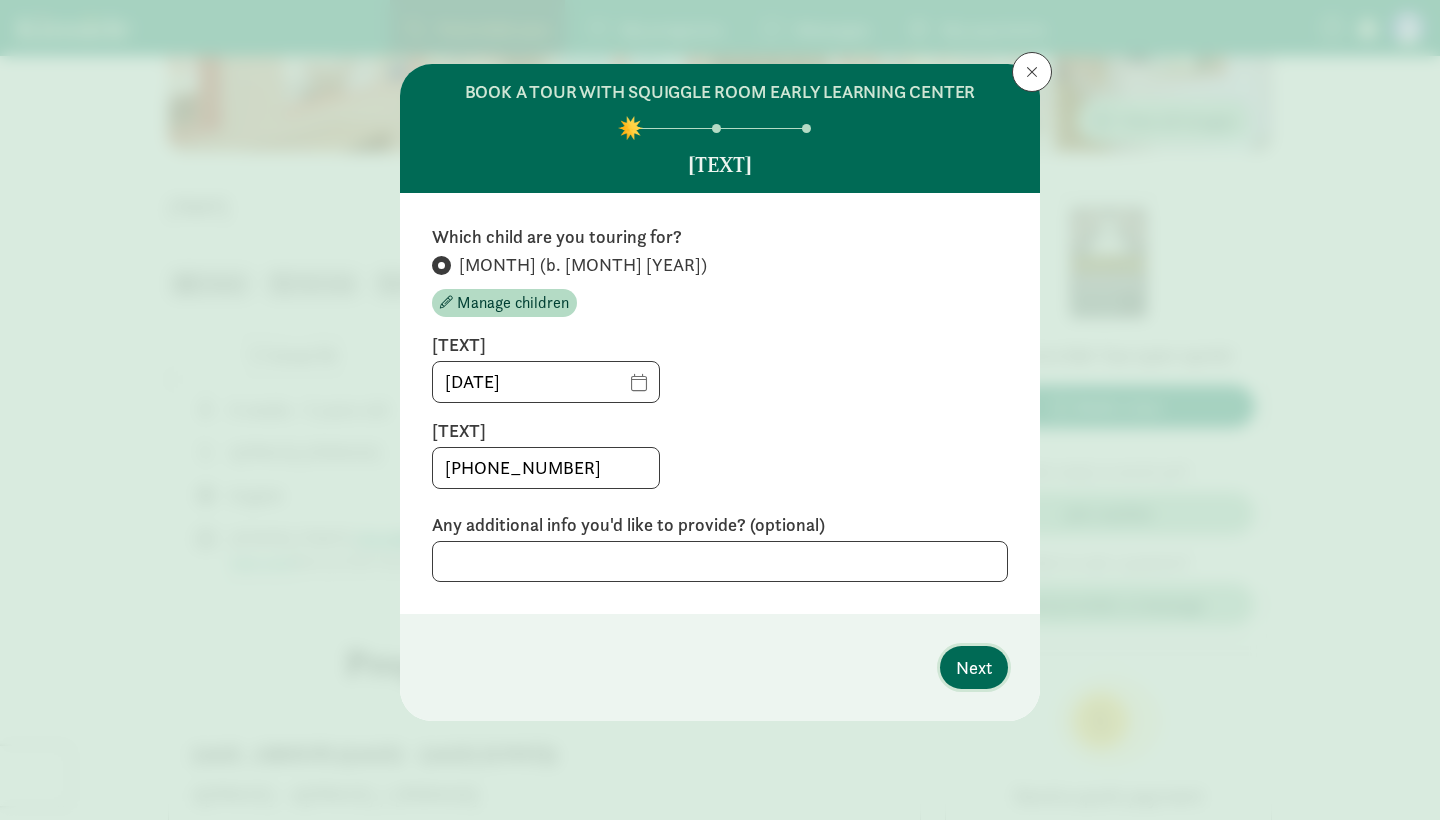 click on "Next" at bounding box center (974, 667) 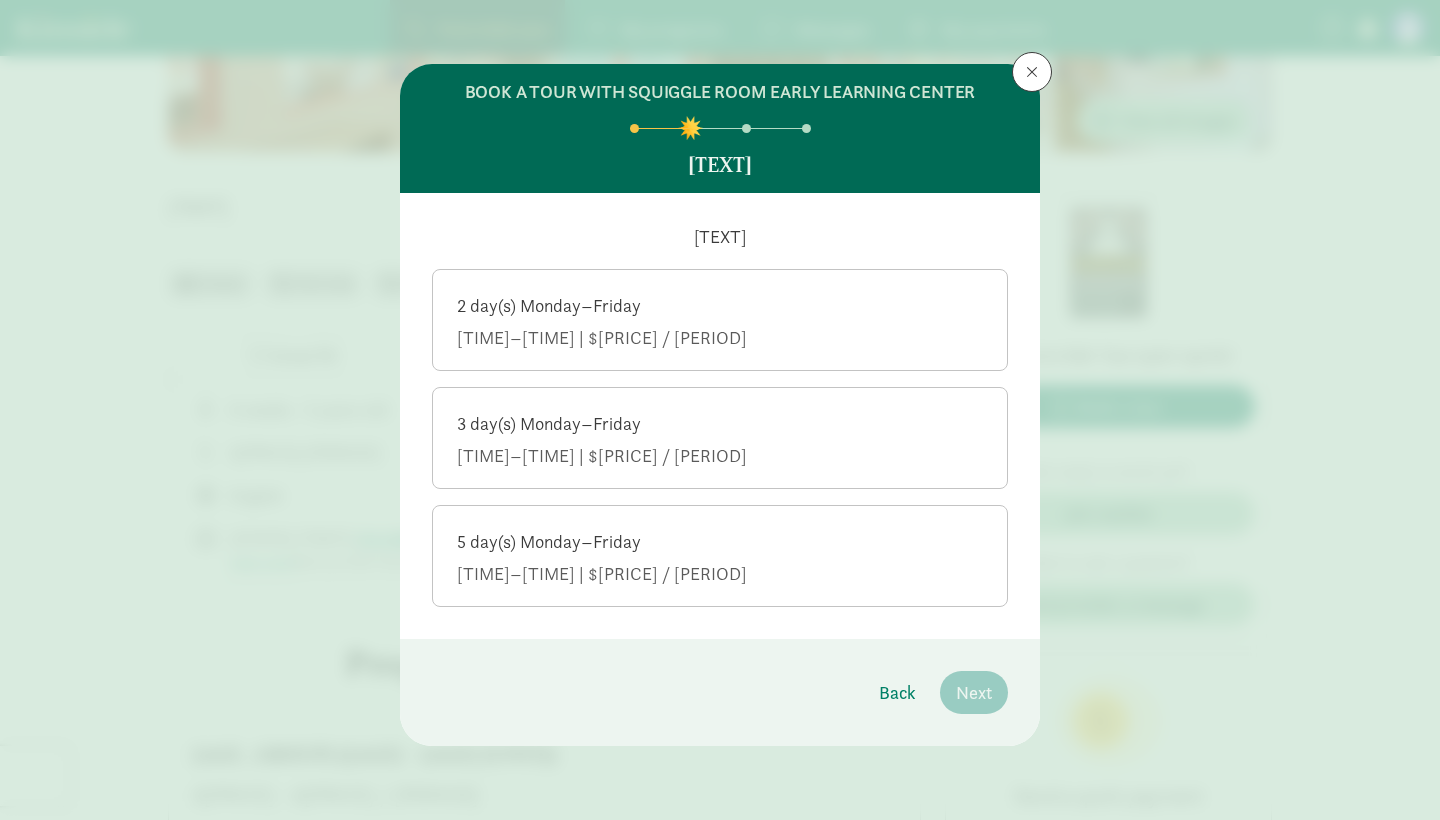 click on "[NUMBER] [PERIOD] [DAY]–[DAY] [TIME]–[TIME] | $[PRICE] / [PERIOD]" at bounding box center (720, 558) 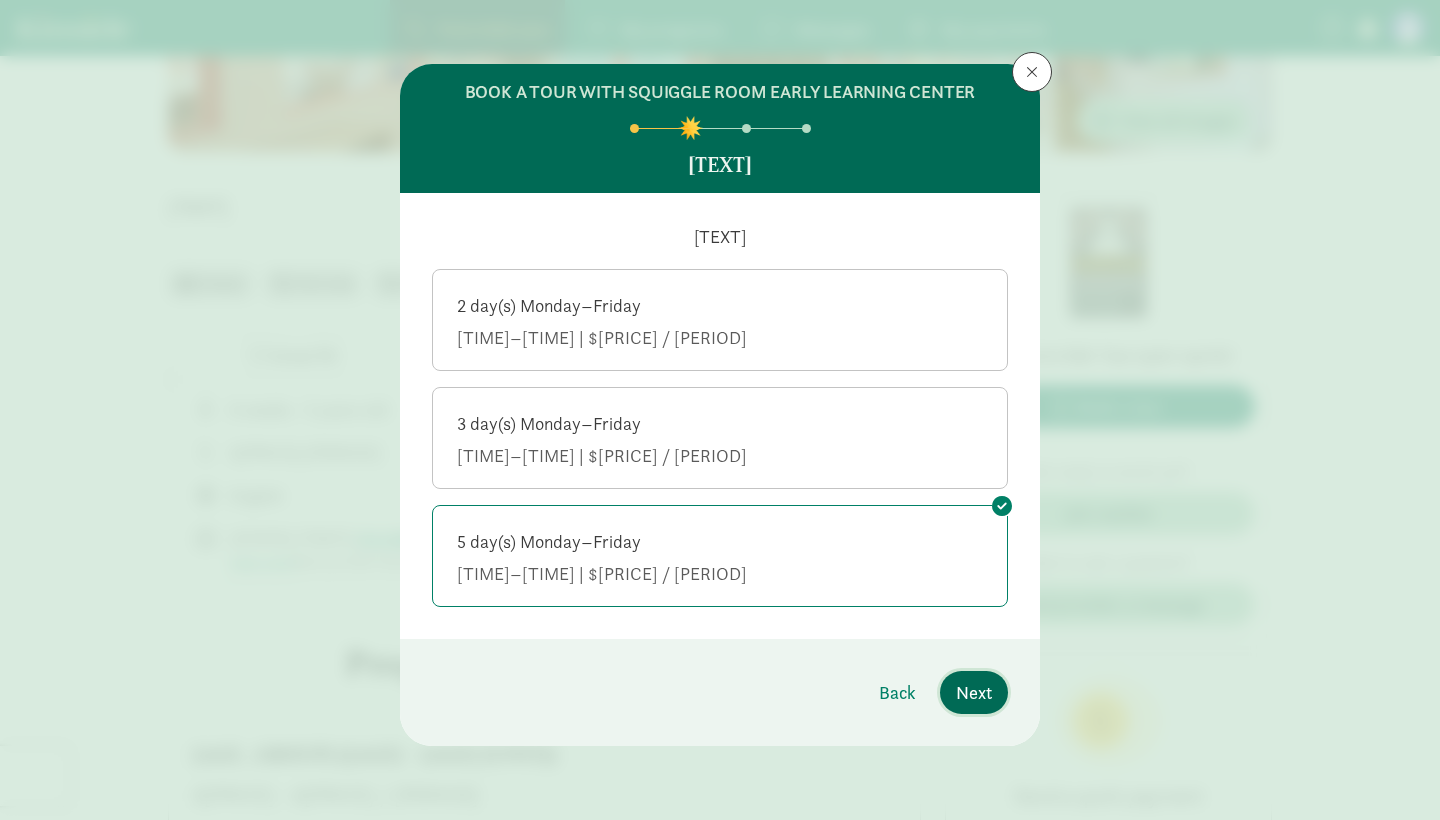 click on "Next" at bounding box center (974, 692) 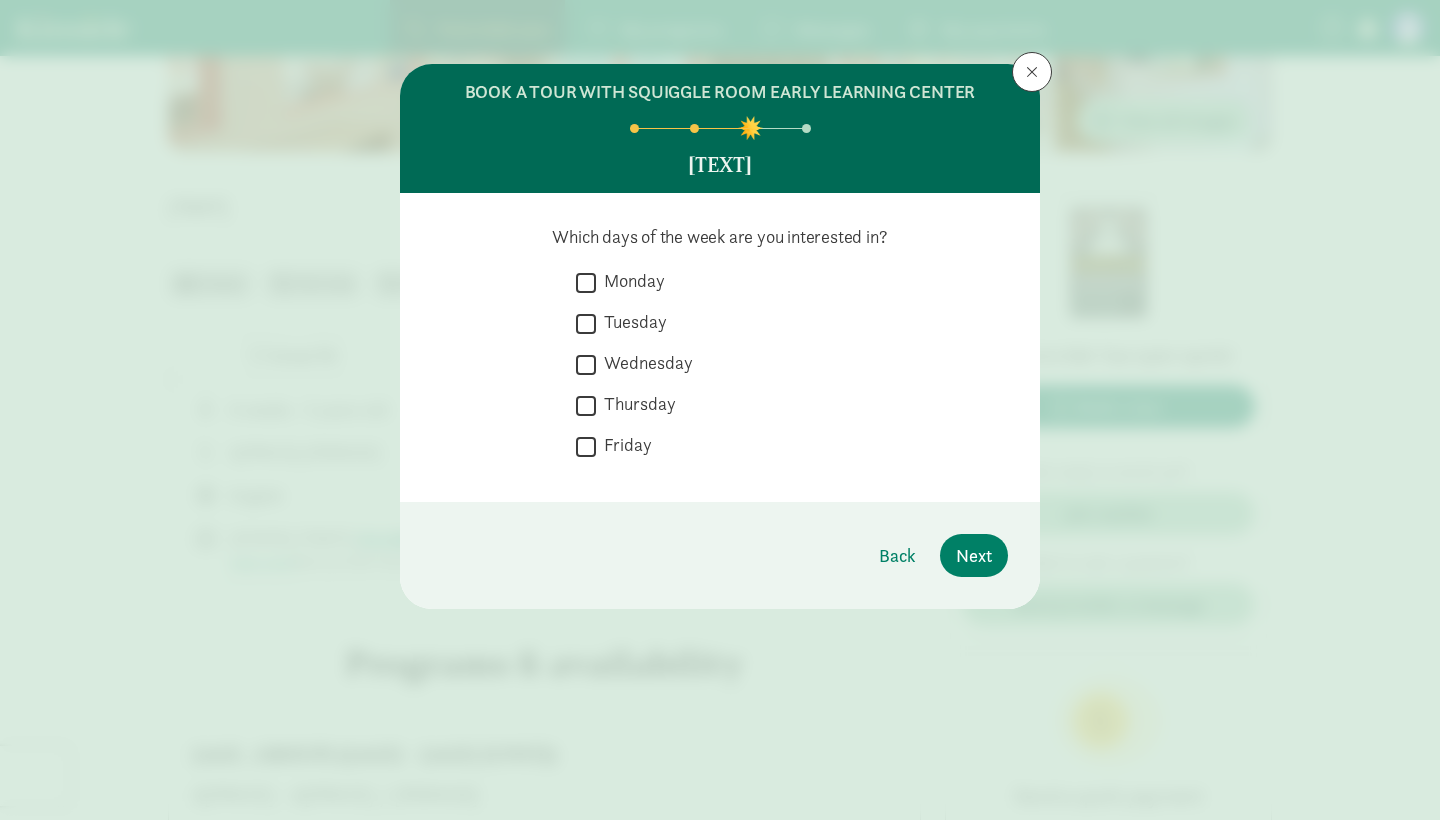 click on "Monday" at bounding box center (586, 282) 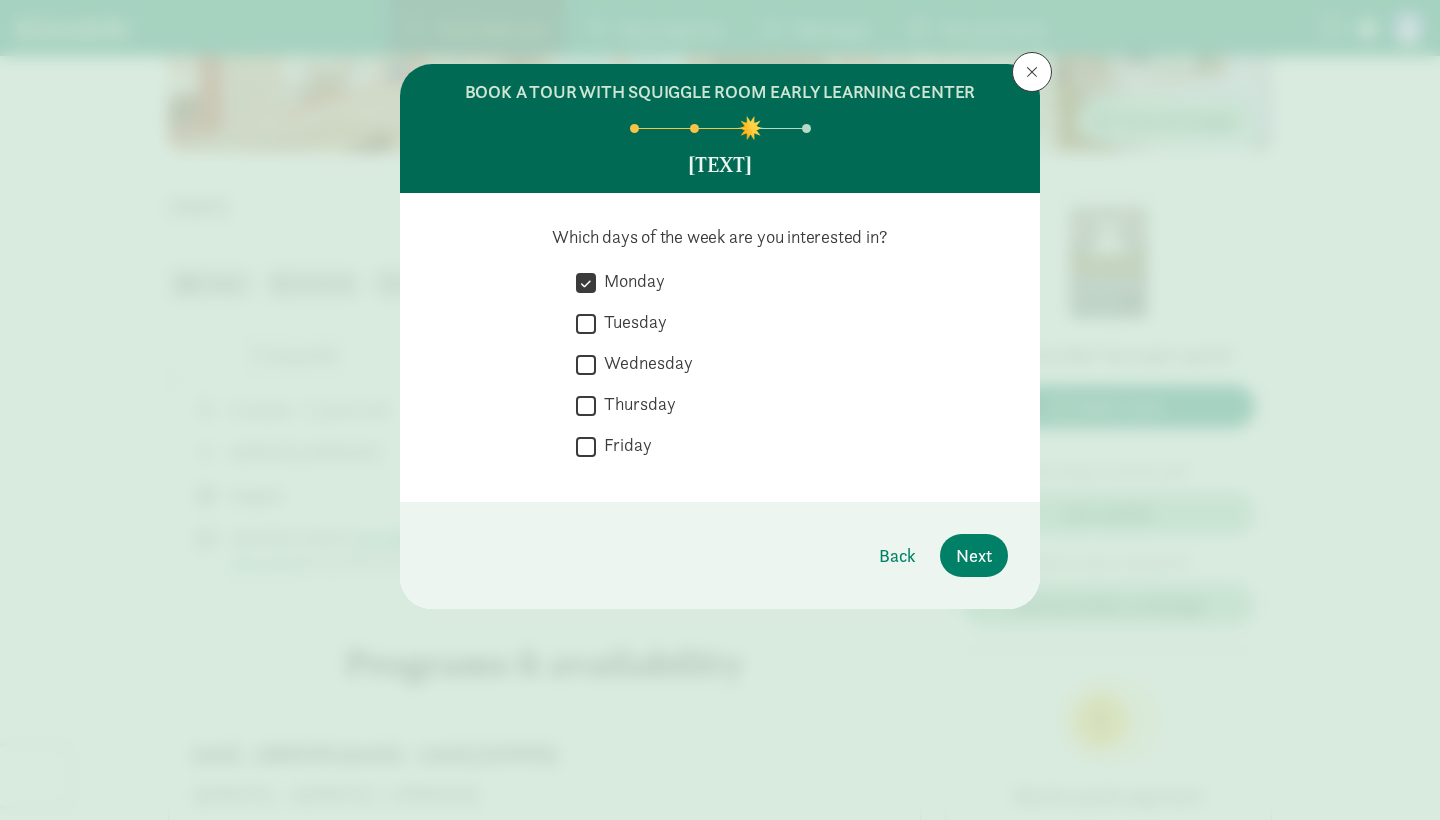 click on "Tuesday" at bounding box center [586, 323] 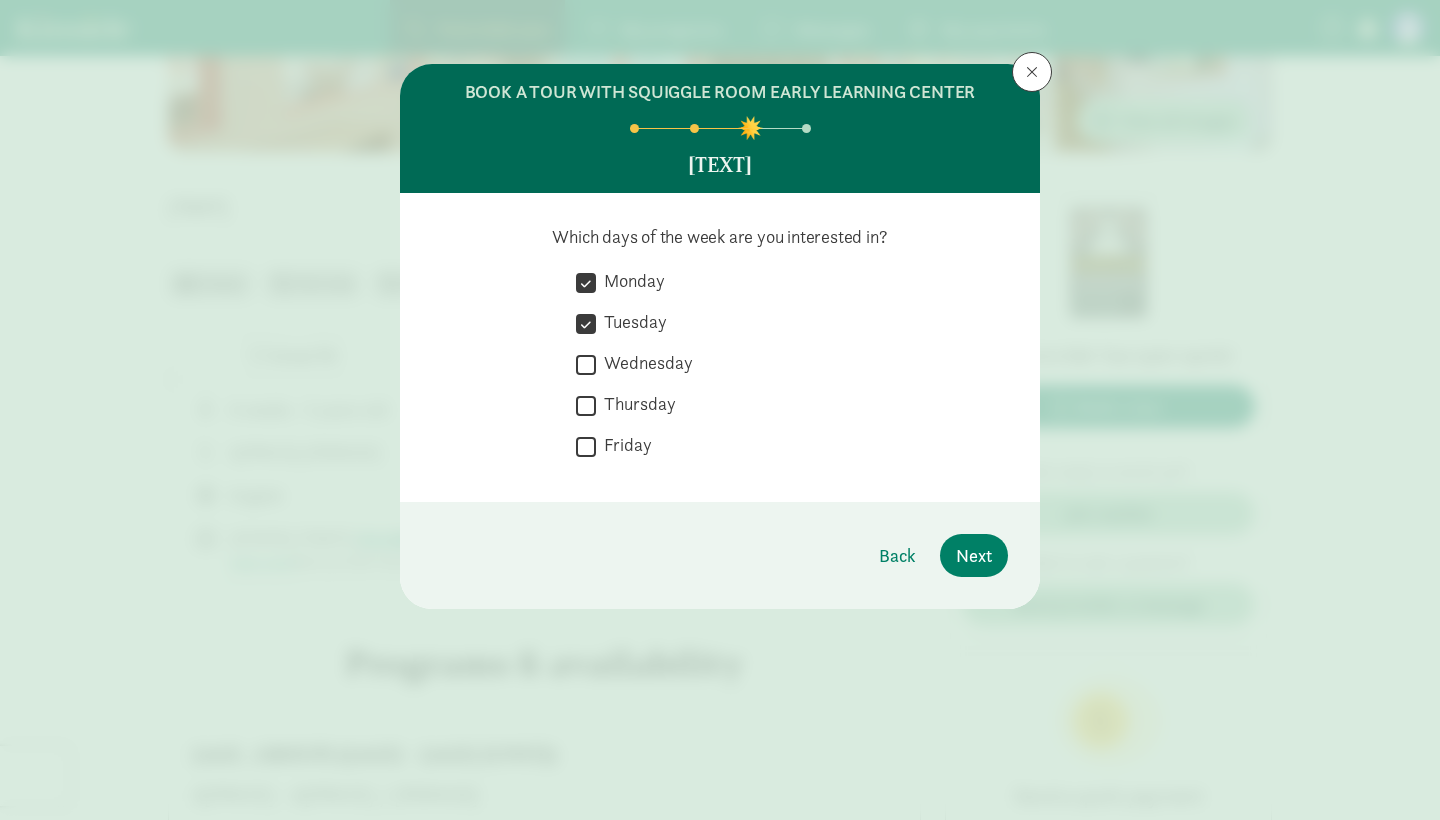 click on "Wednesday" at bounding box center [586, 364] 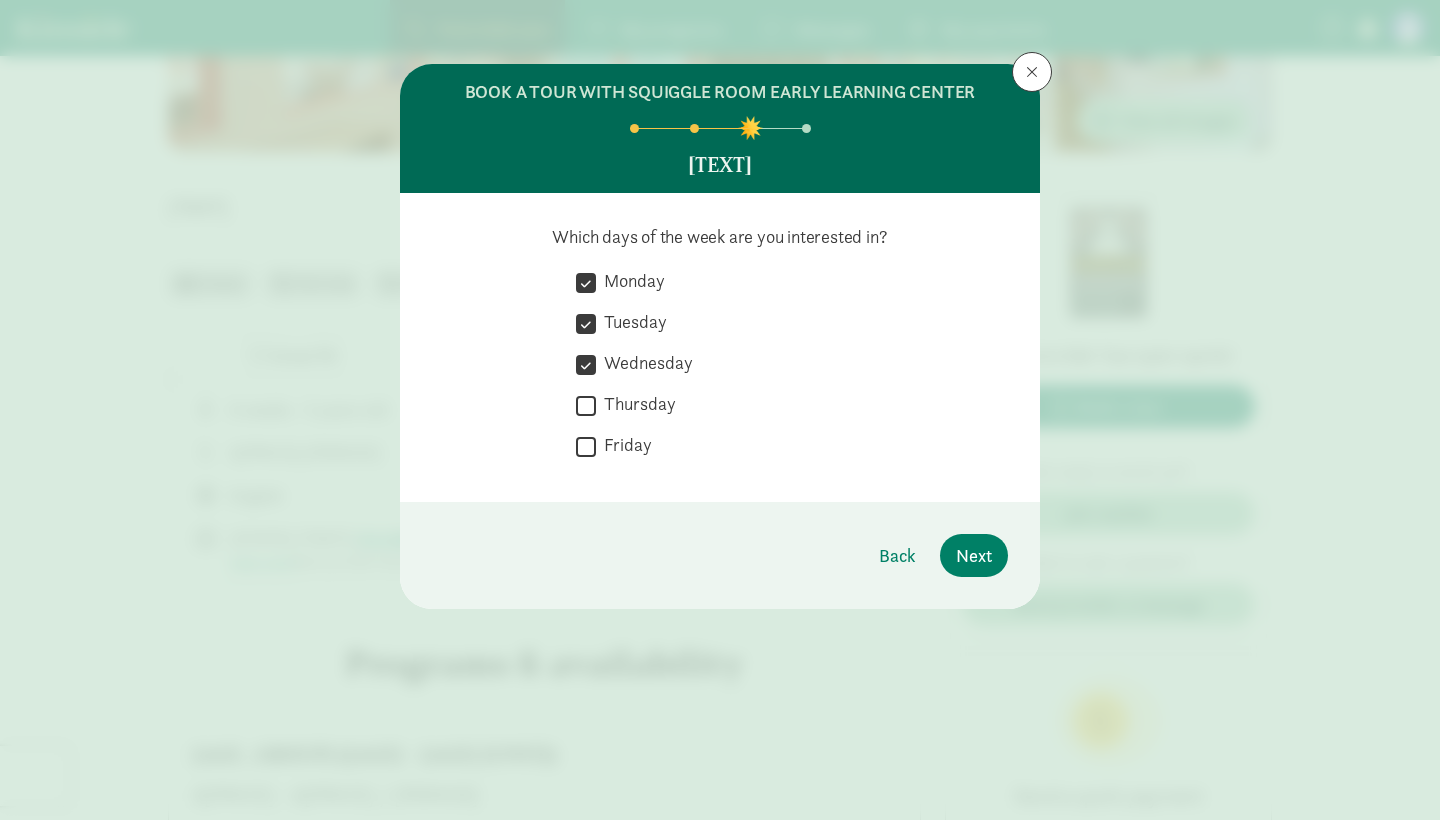 click on "Thursday" at bounding box center (586, 405) 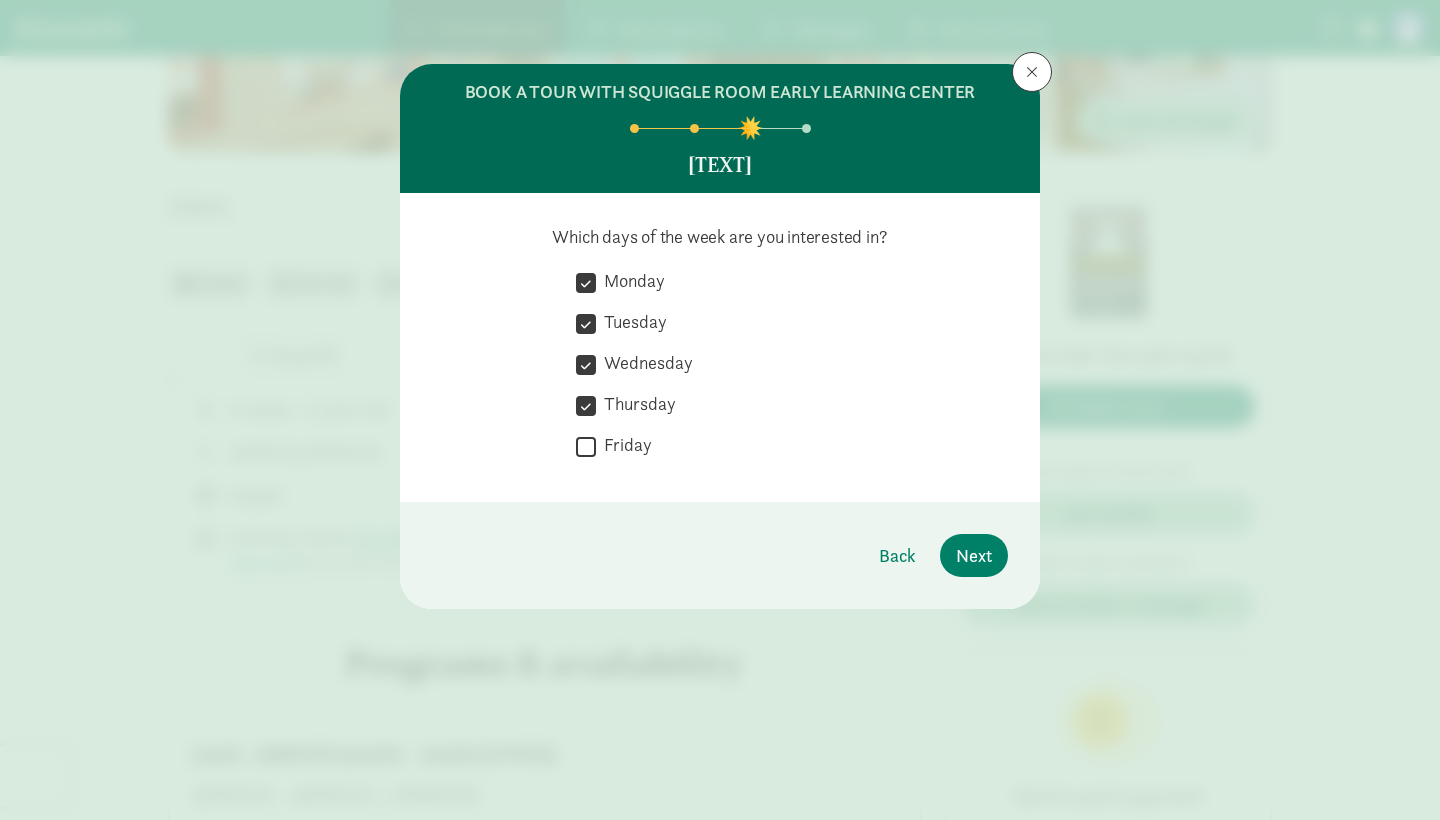 click on "Friday" at bounding box center (586, 446) 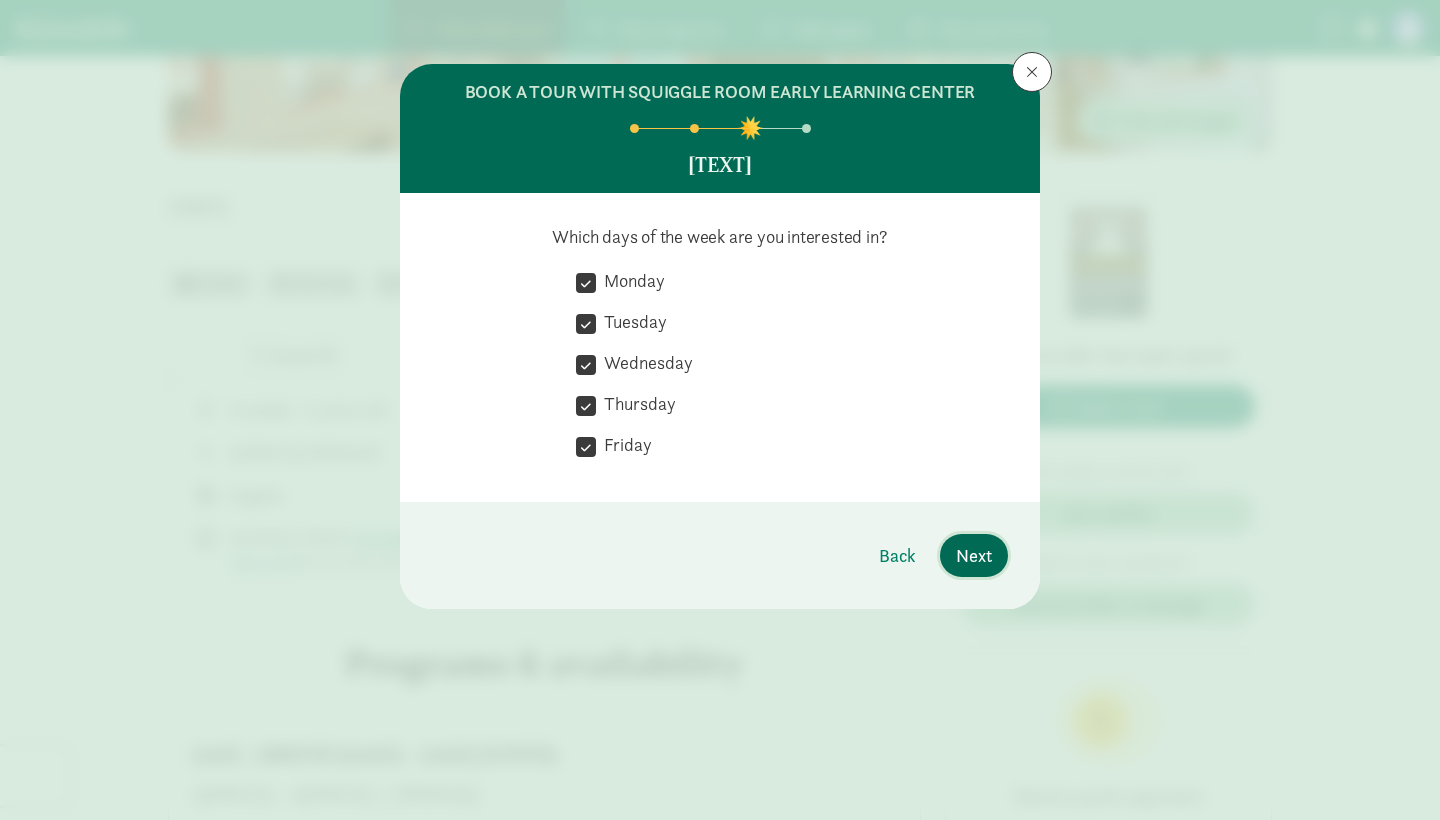 click on "Next" at bounding box center (974, 555) 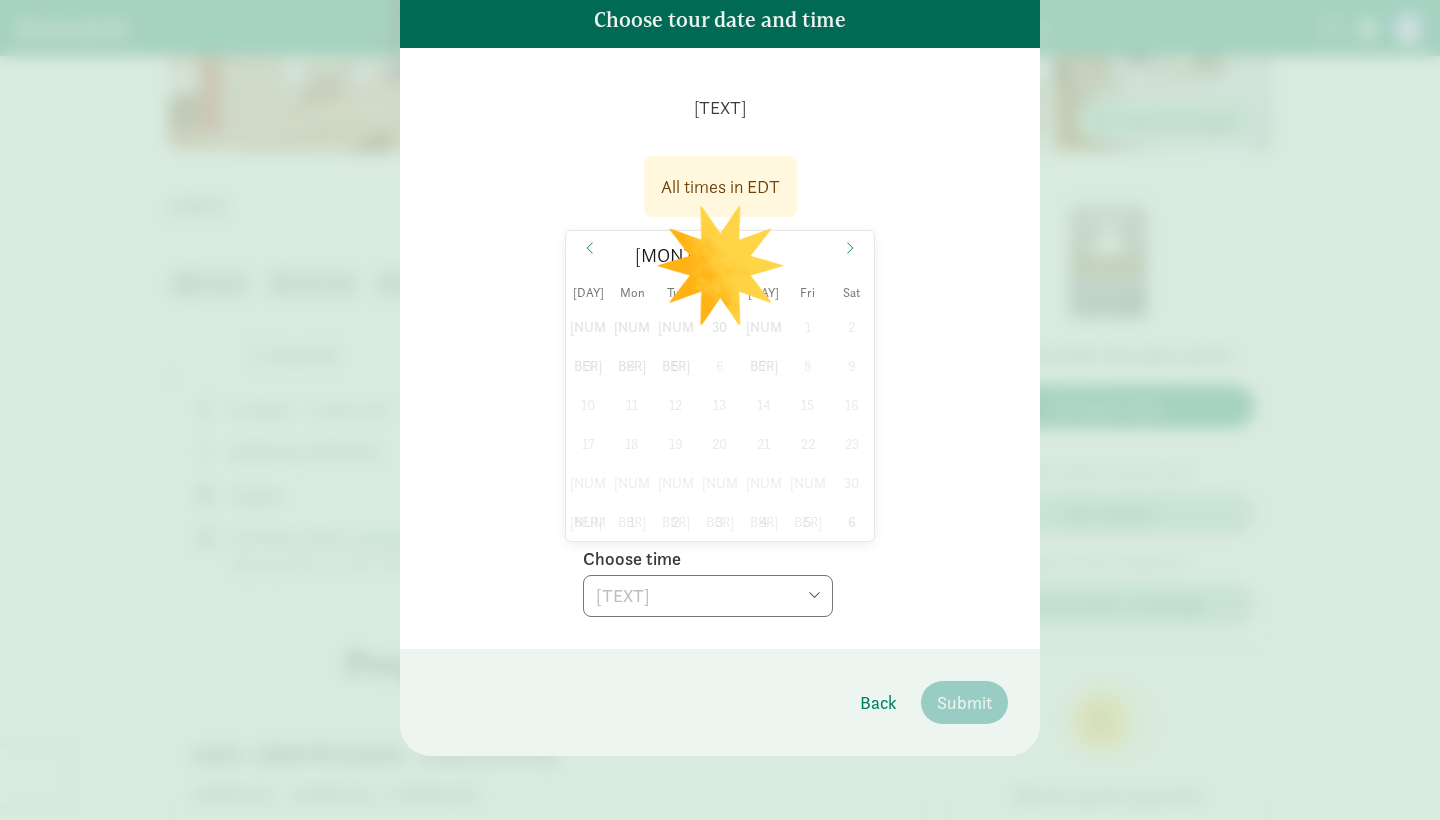 scroll, scrollTop: 145, scrollLeft: 0, axis: vertical 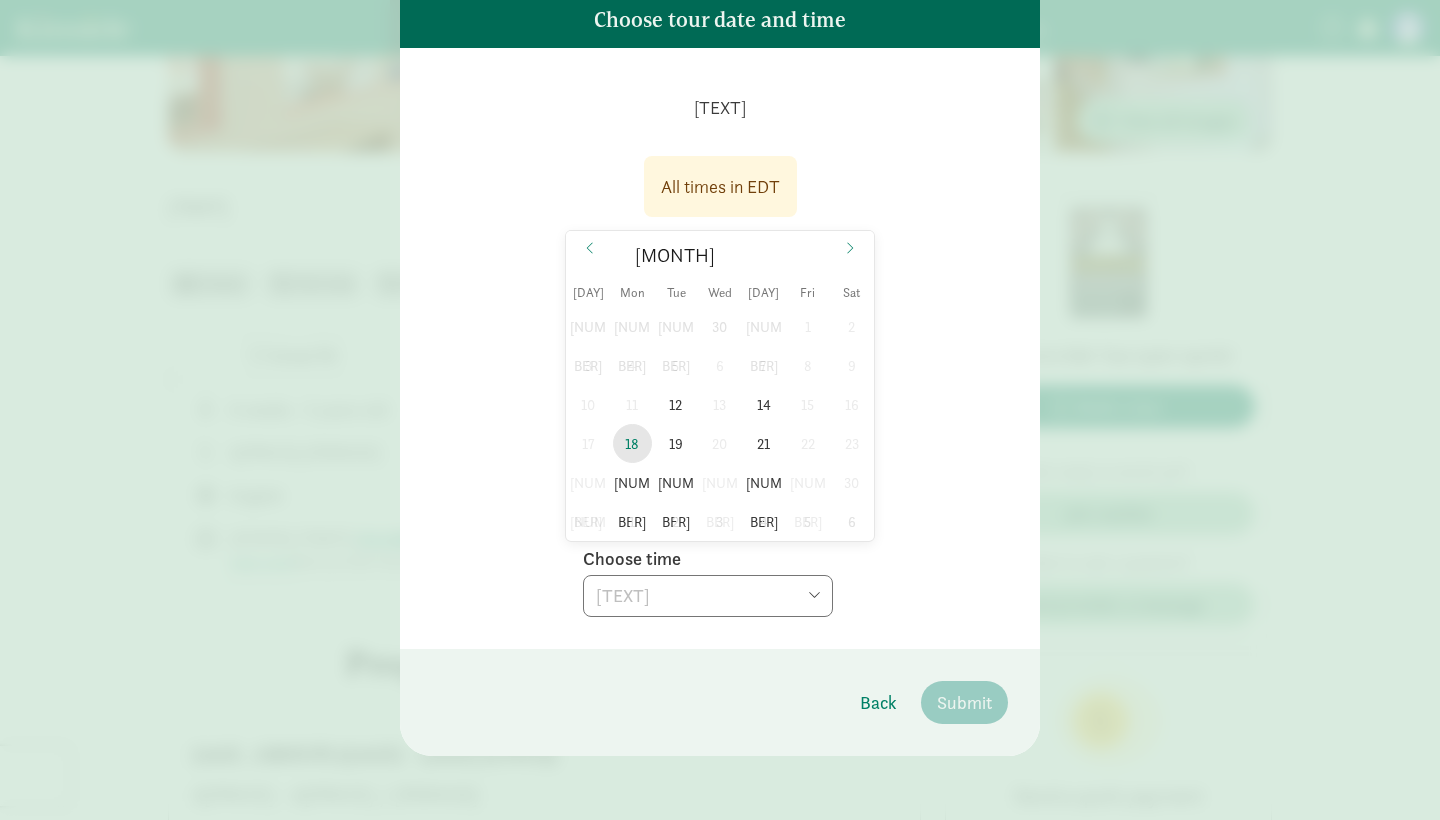click on "18" at bounding box center [632, 443] 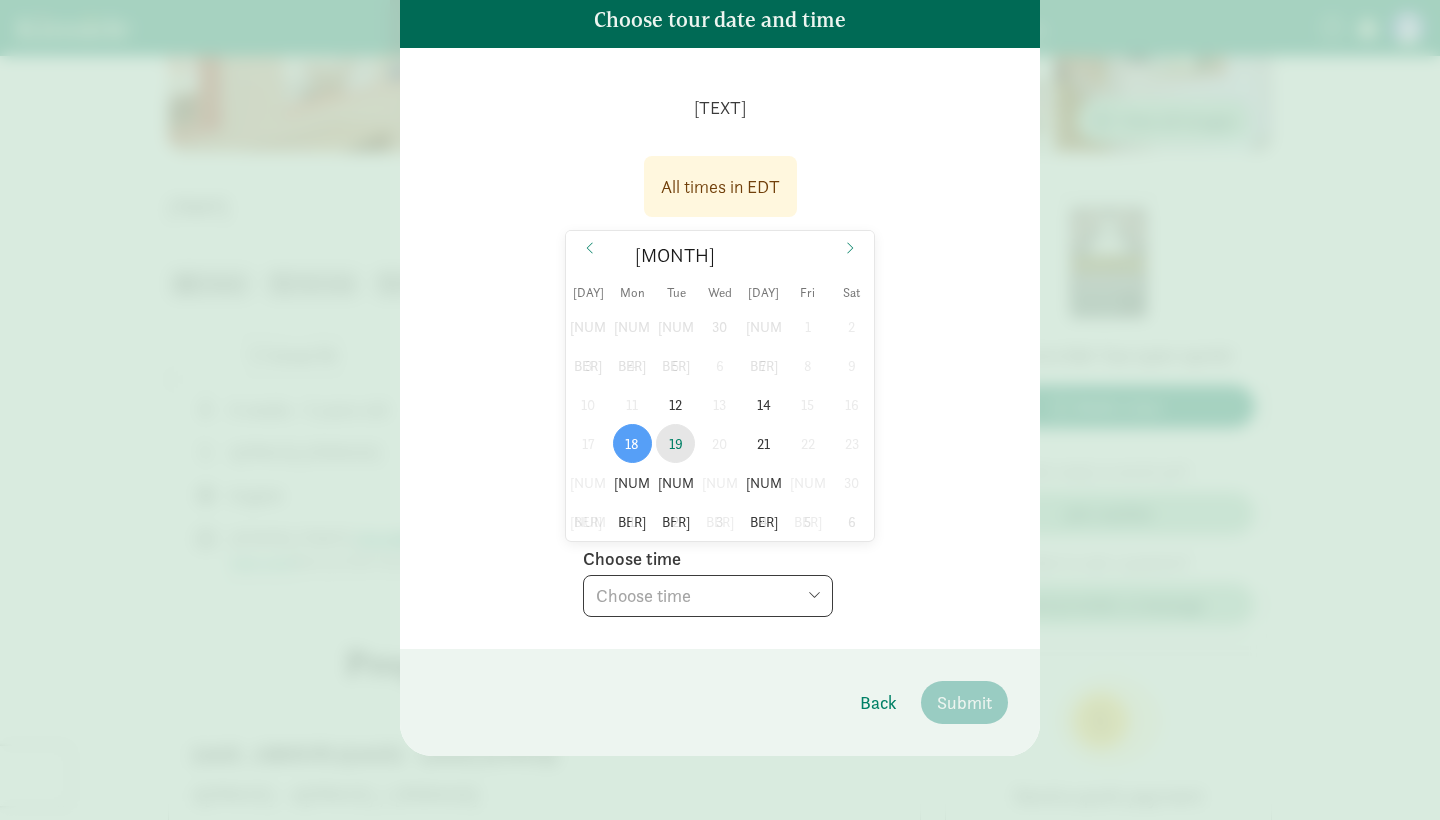 click on "19" at bounding box center [675, 443] 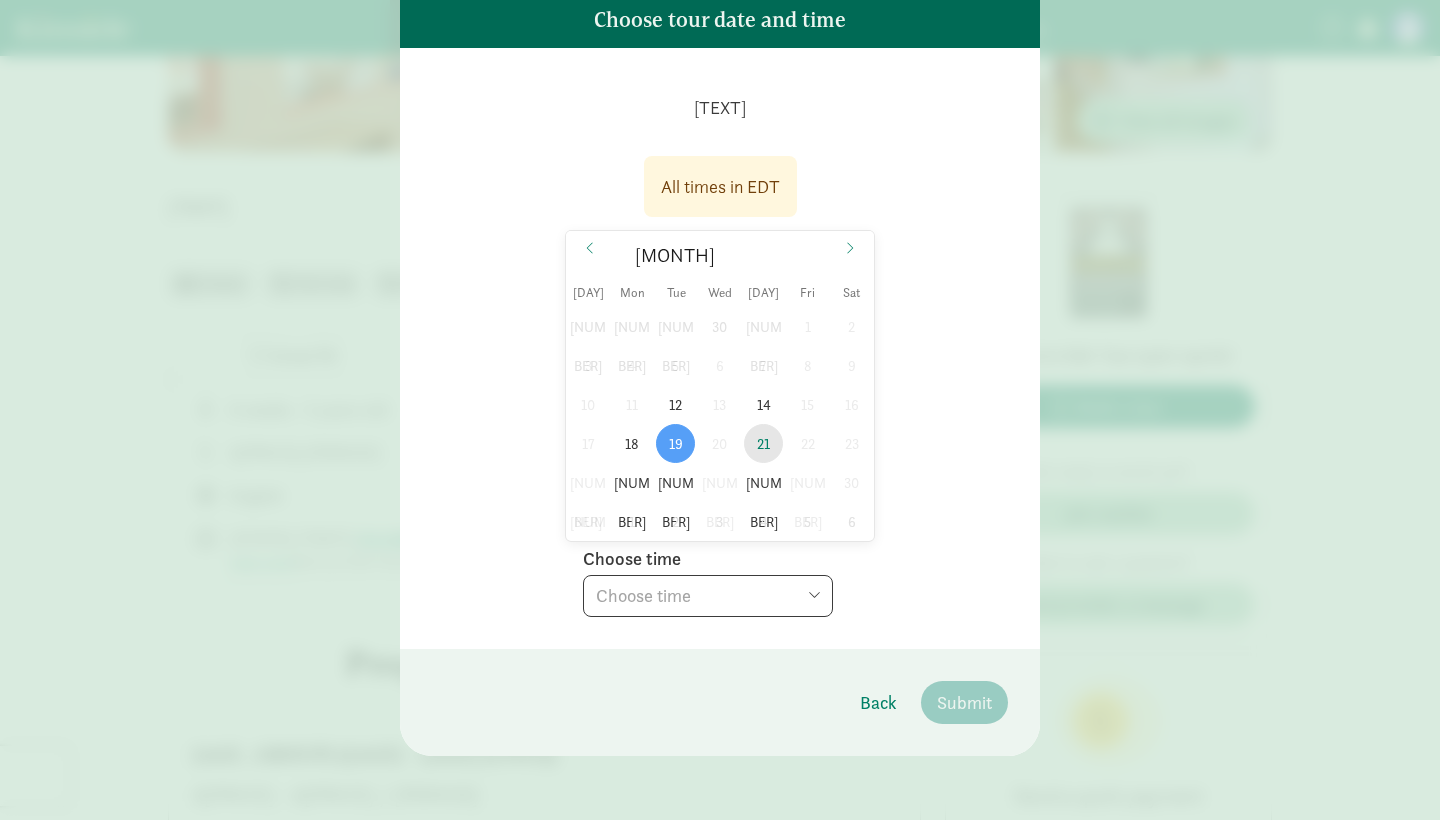 click on "21" at bounding box center [763, 443] 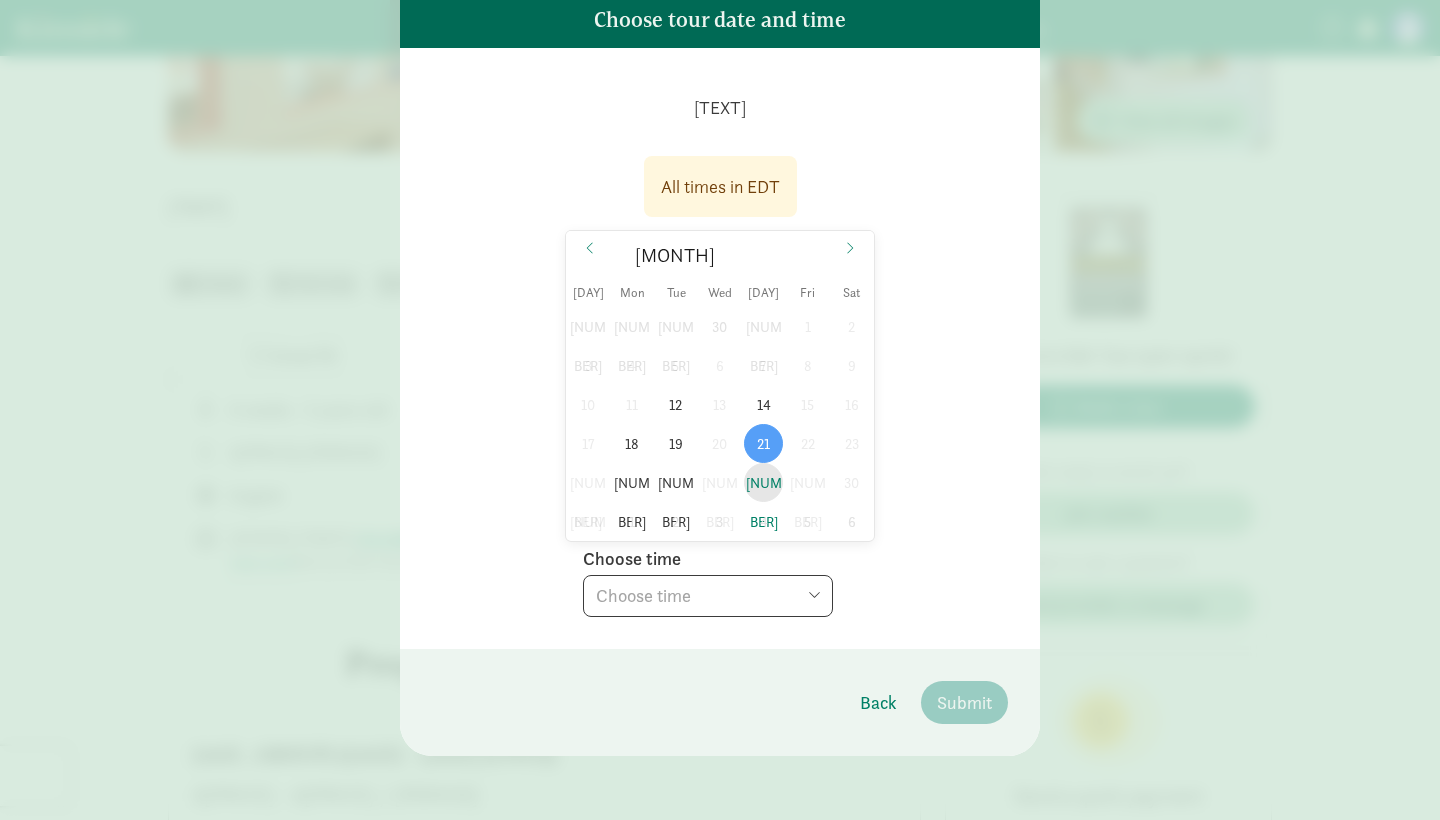 click on "[NUMBER]" at bounding box center (763, 482) 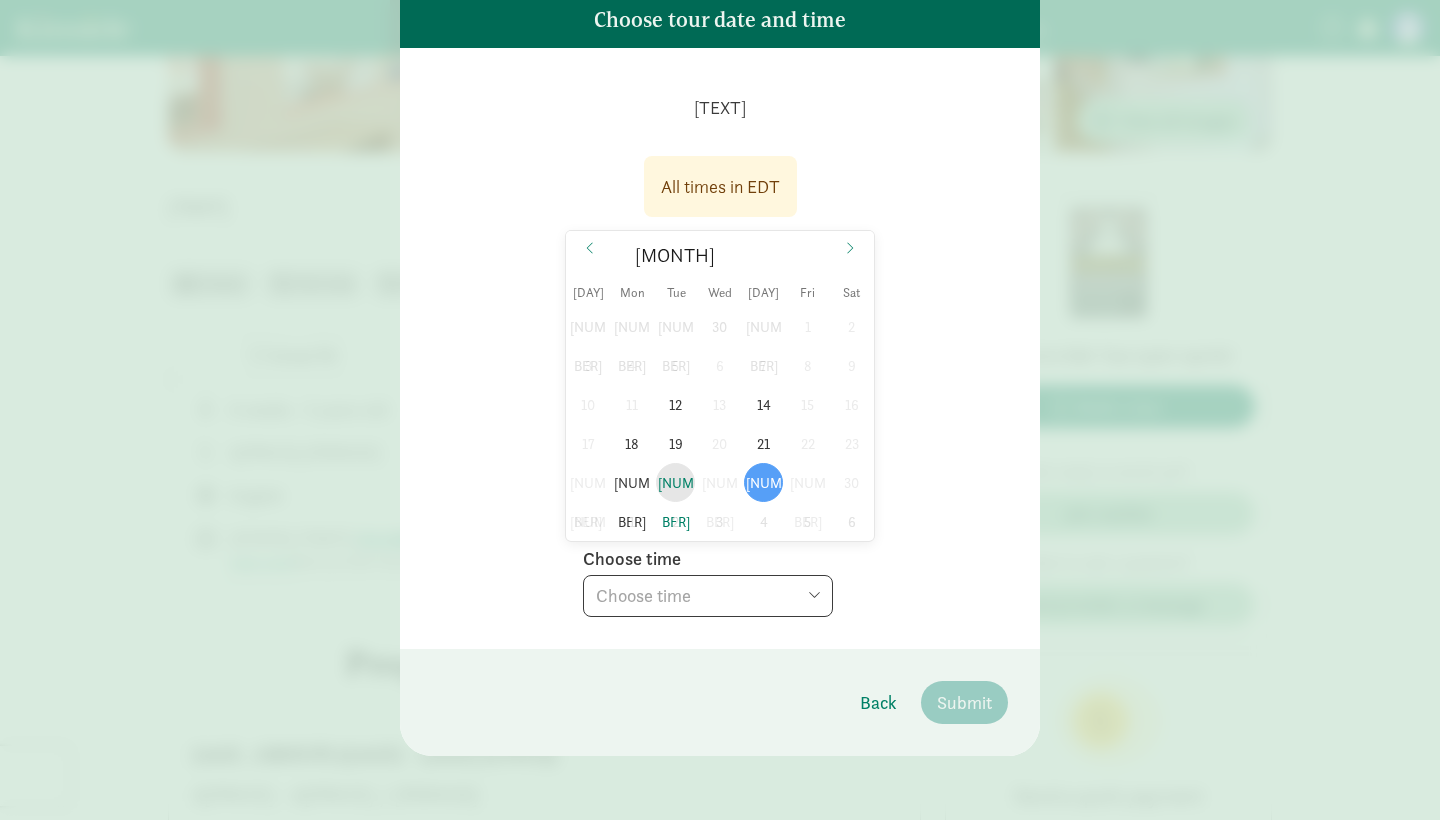 click on "[NUMBER]" at bounding box center [675, 482] 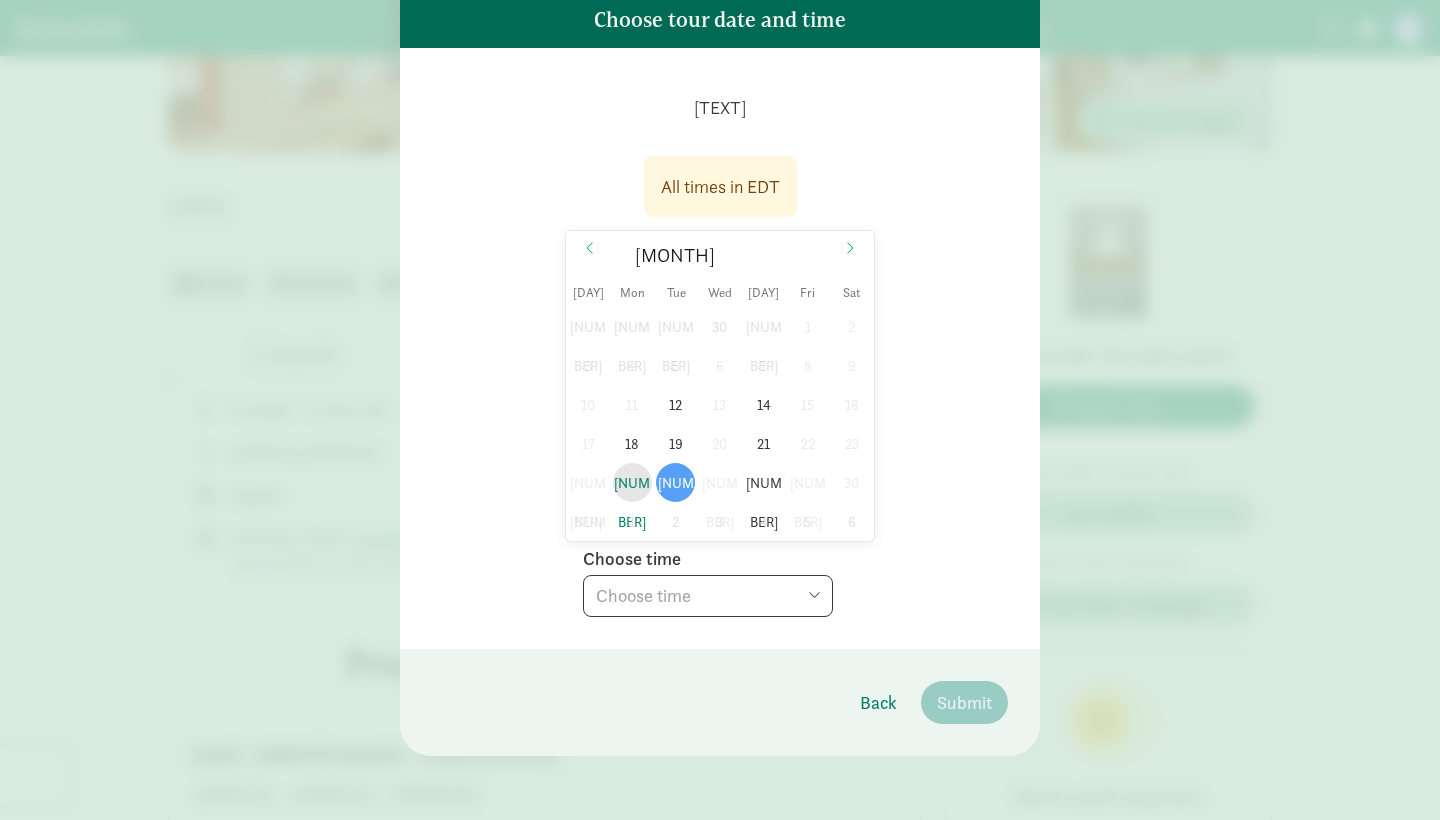 click on "[NUMBER]" at bounding box center (632, 482) 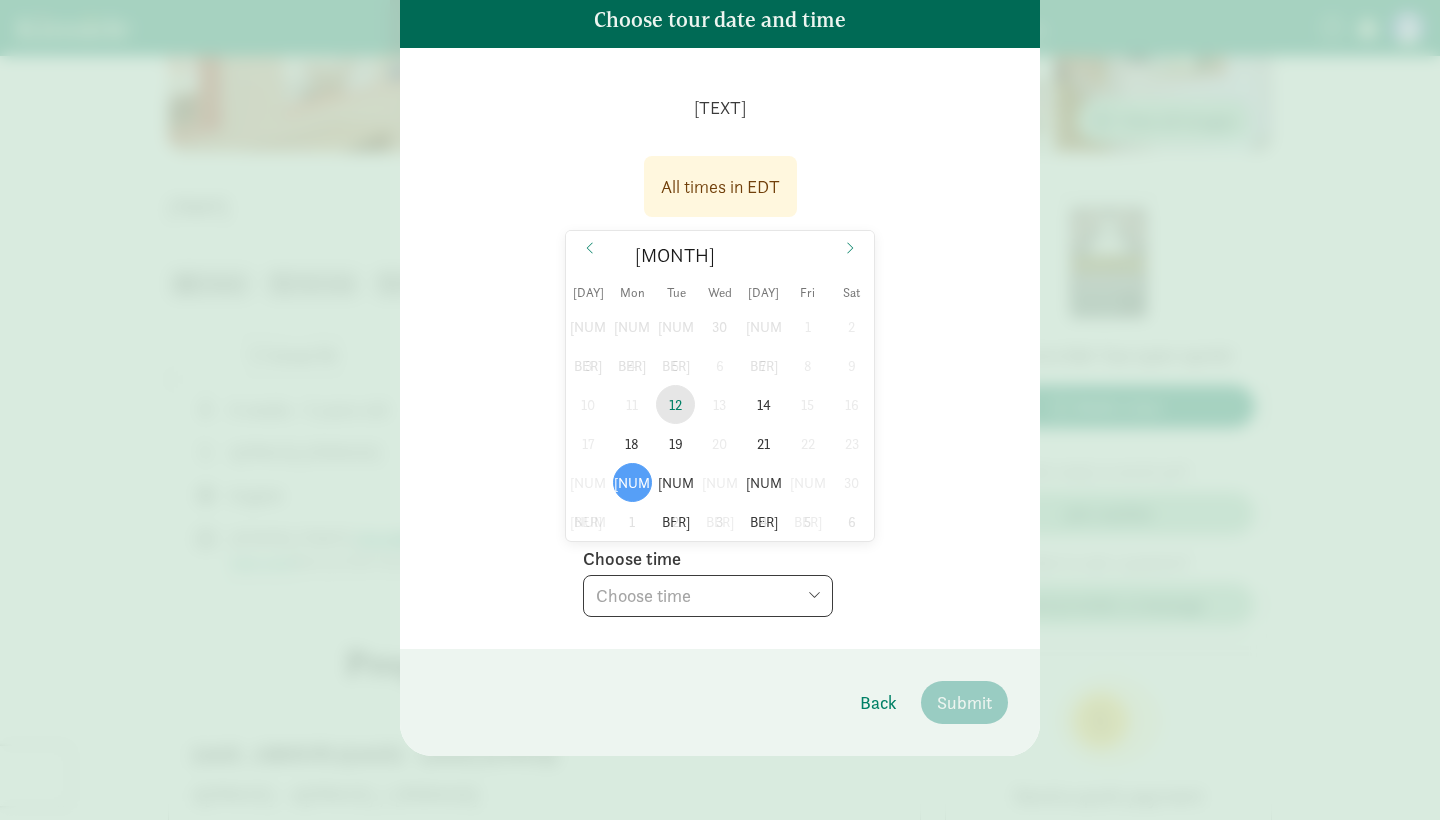 click on "12" at bounding box center (675, 404) 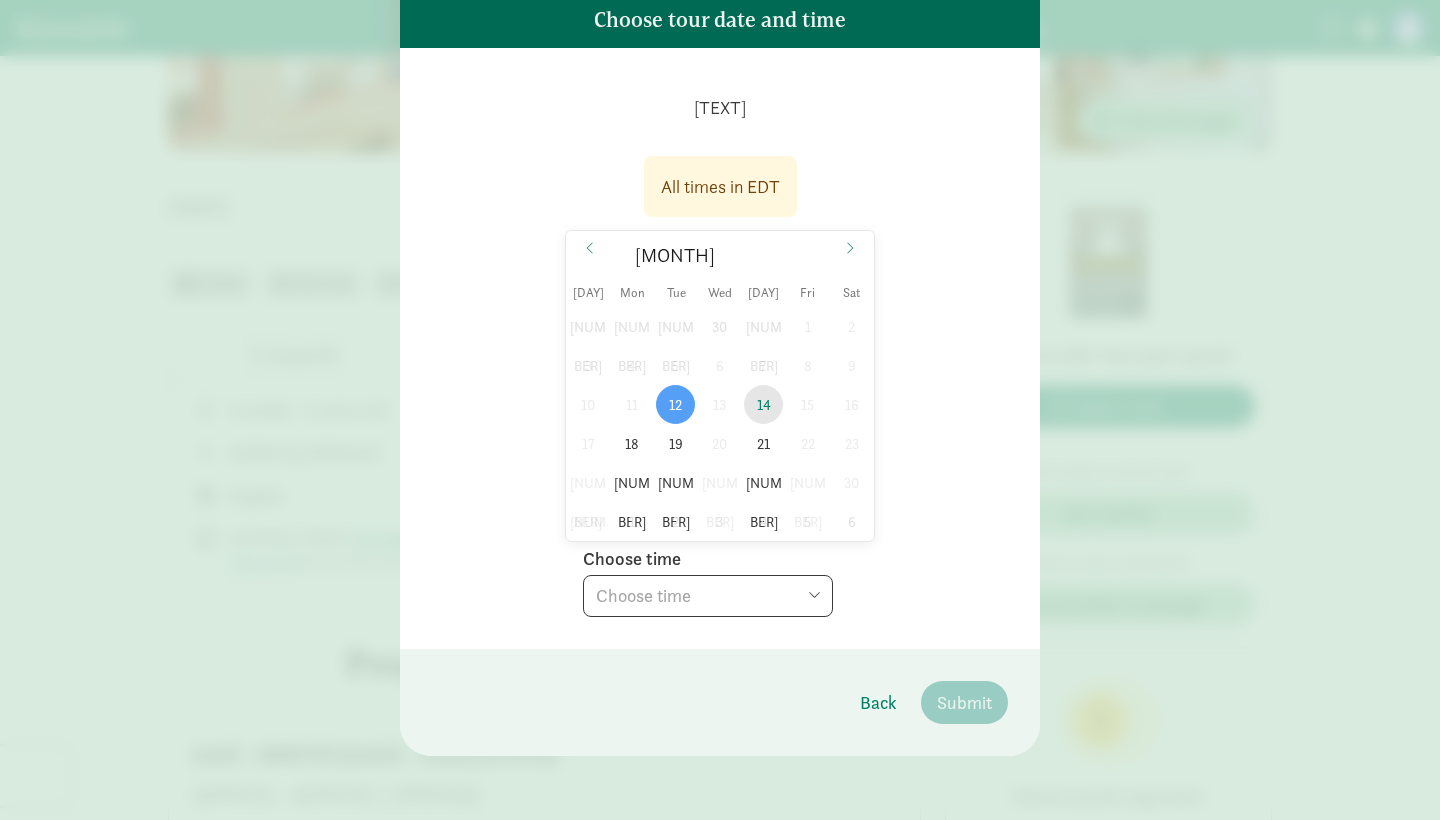 click on "14" at bounding box center [763, 404] 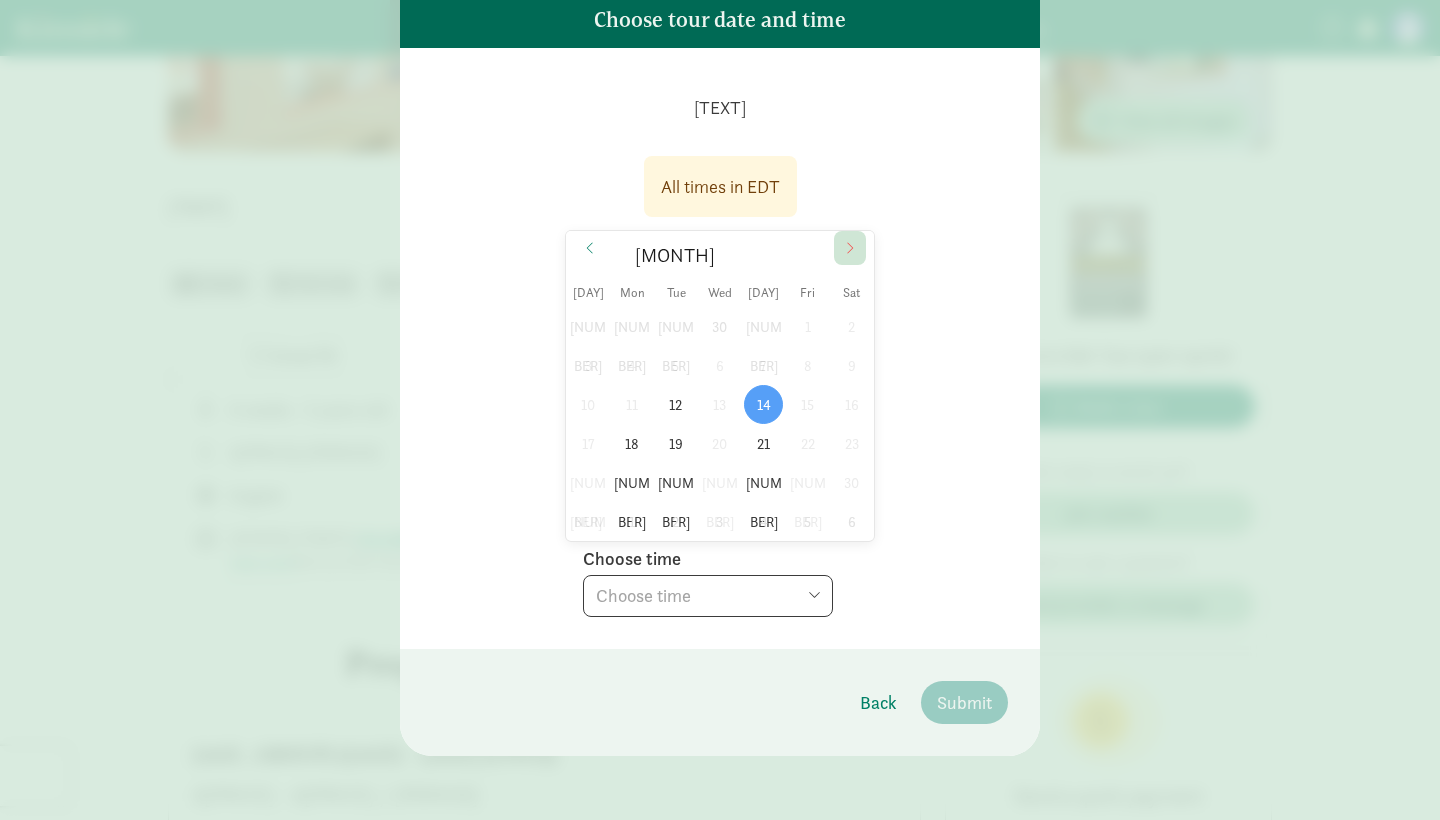 click 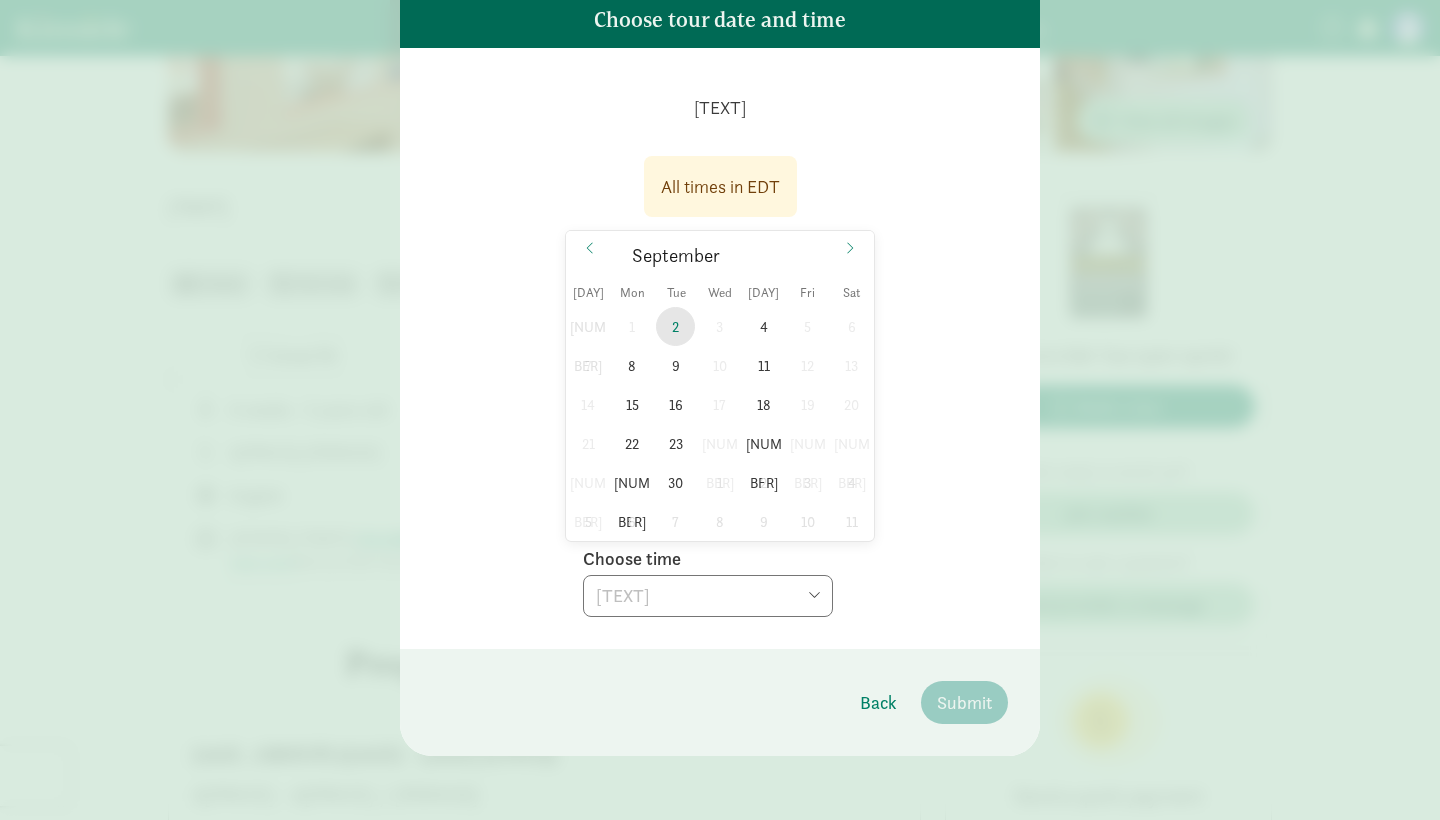 click on "2" at bounding box center (675, 326) 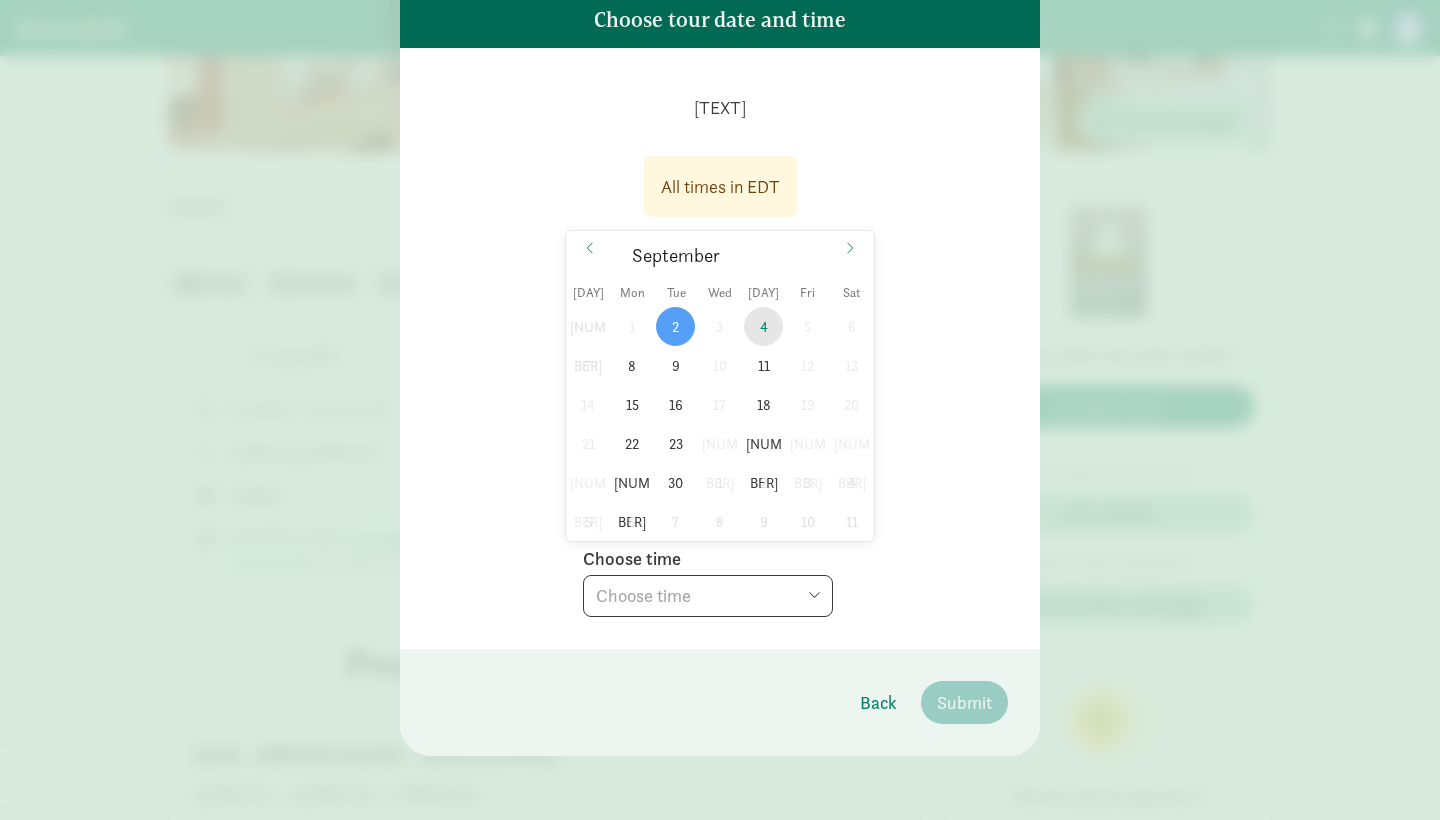 click on "4" at bounding box center [763, 326] 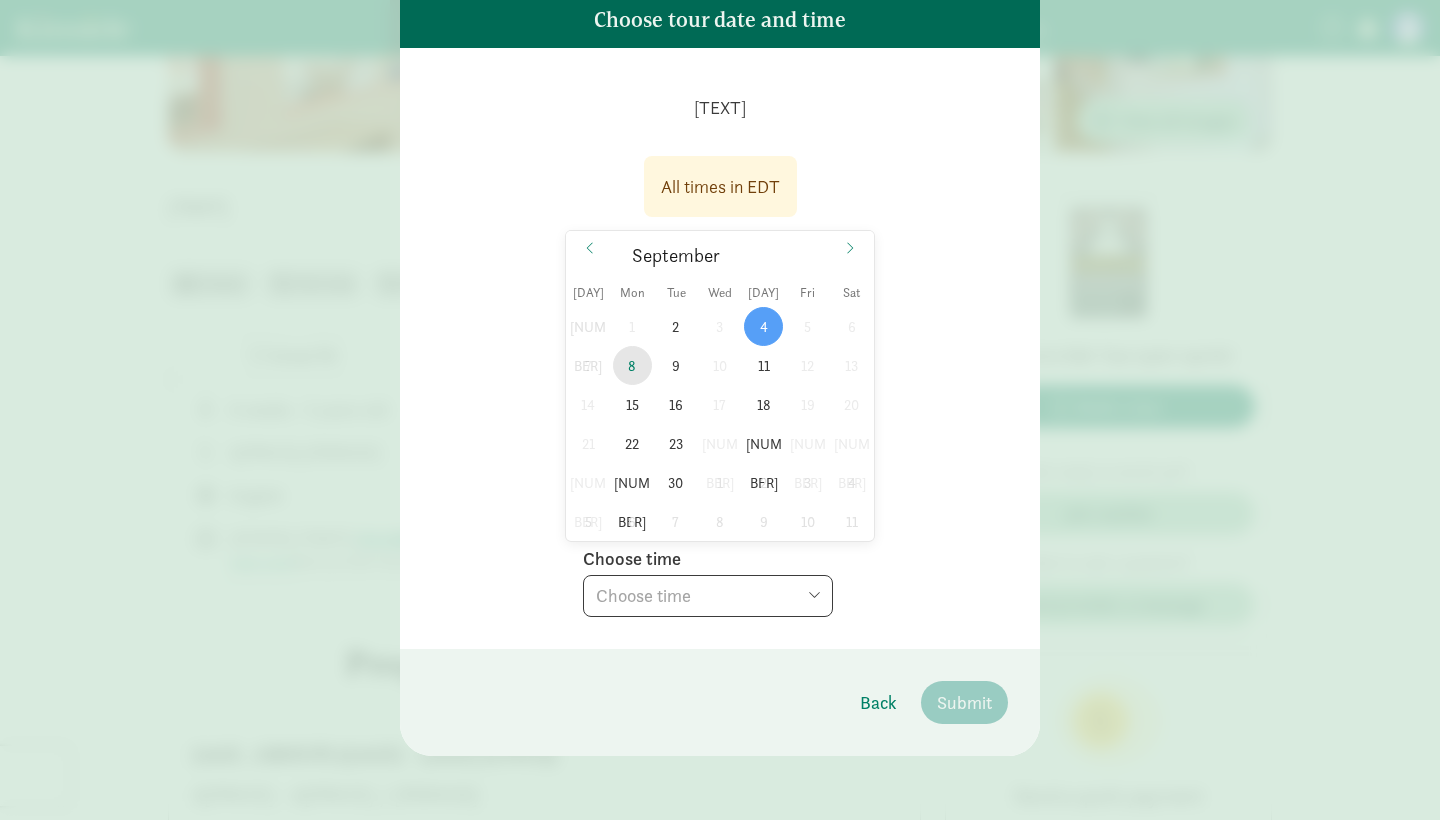 click on "8" at bounding box center (632, 365) 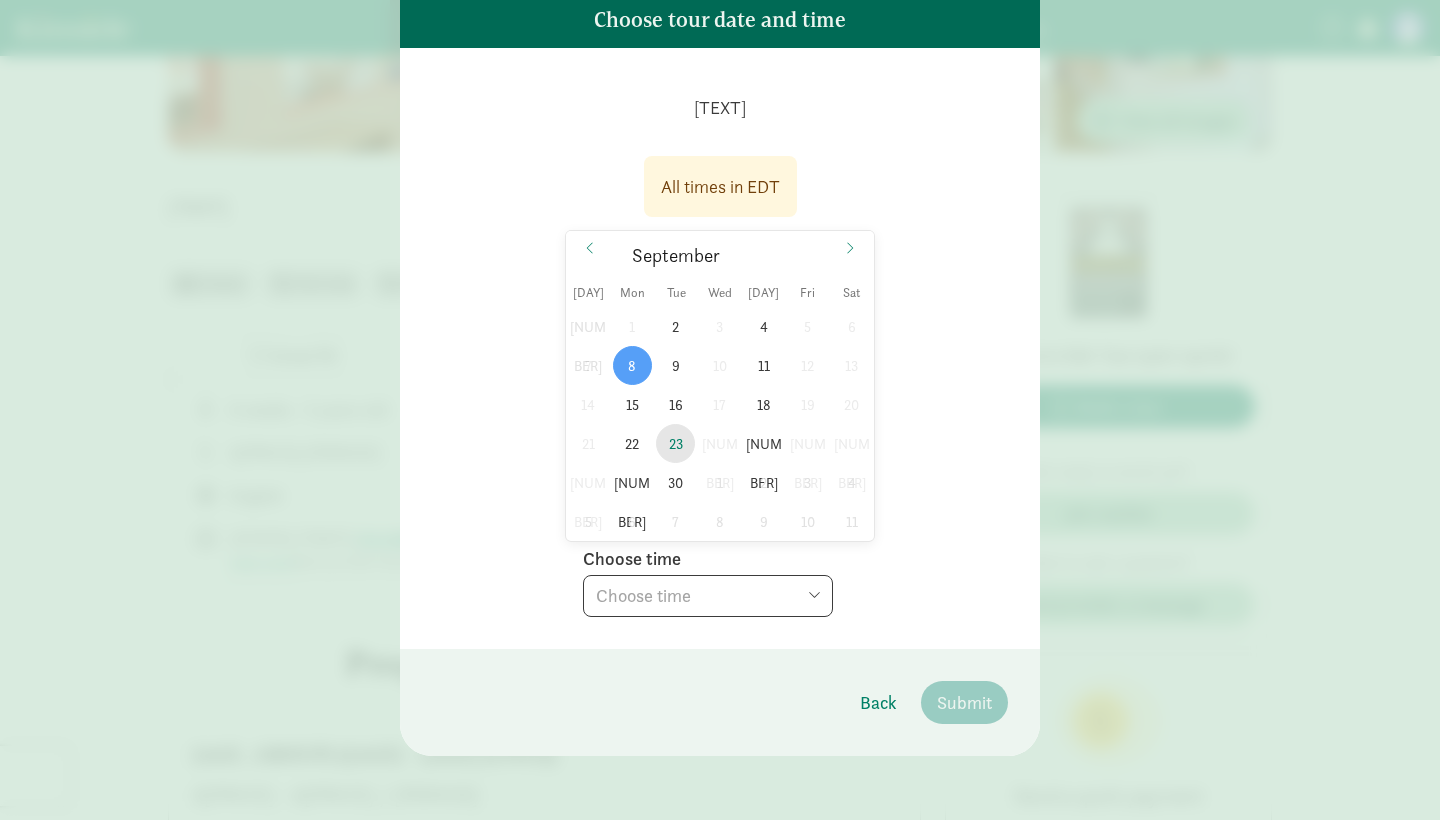 click on "23" at bounding box center (675, 443) 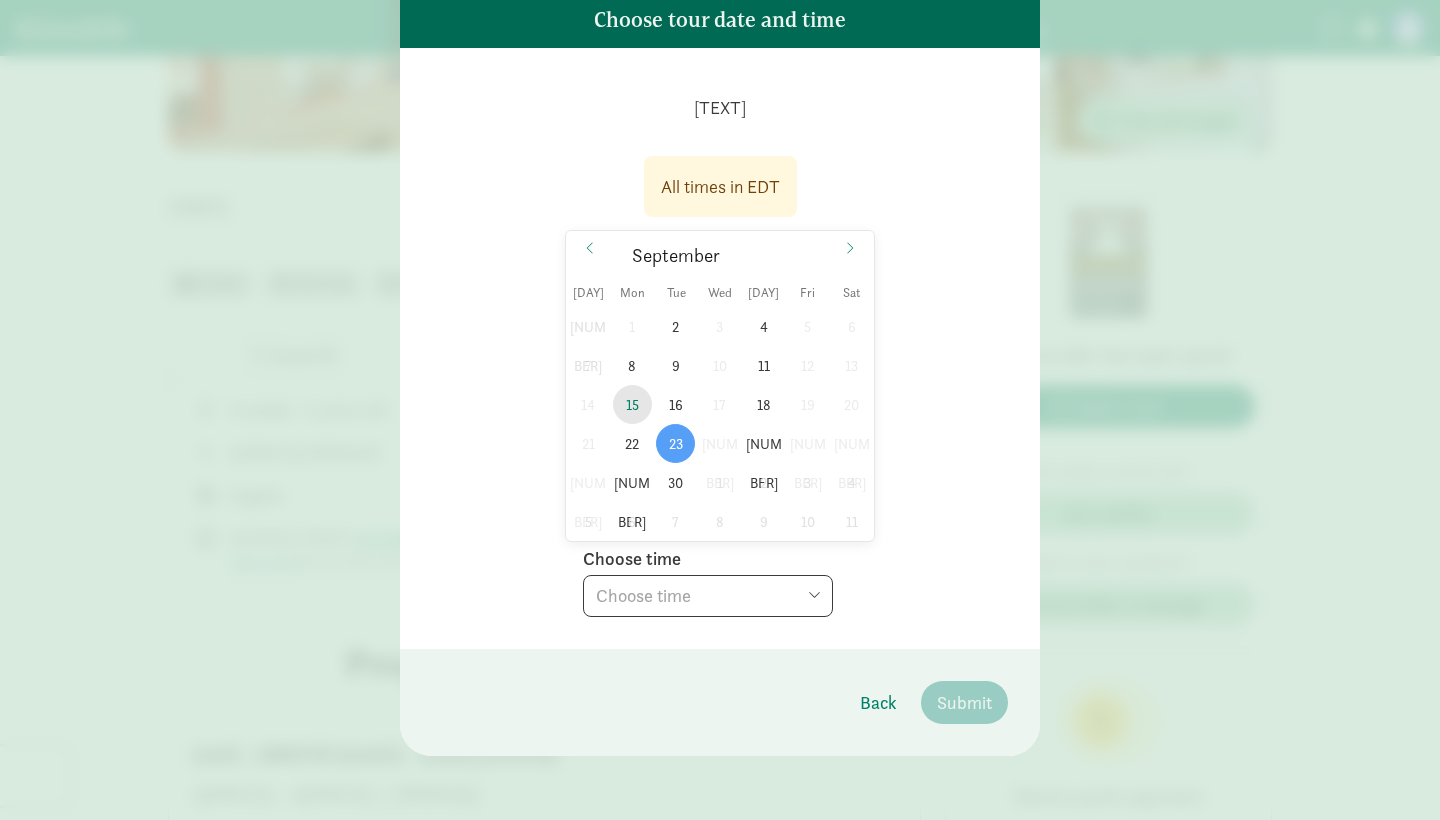 click on "15" at bounding box center (632, 404) 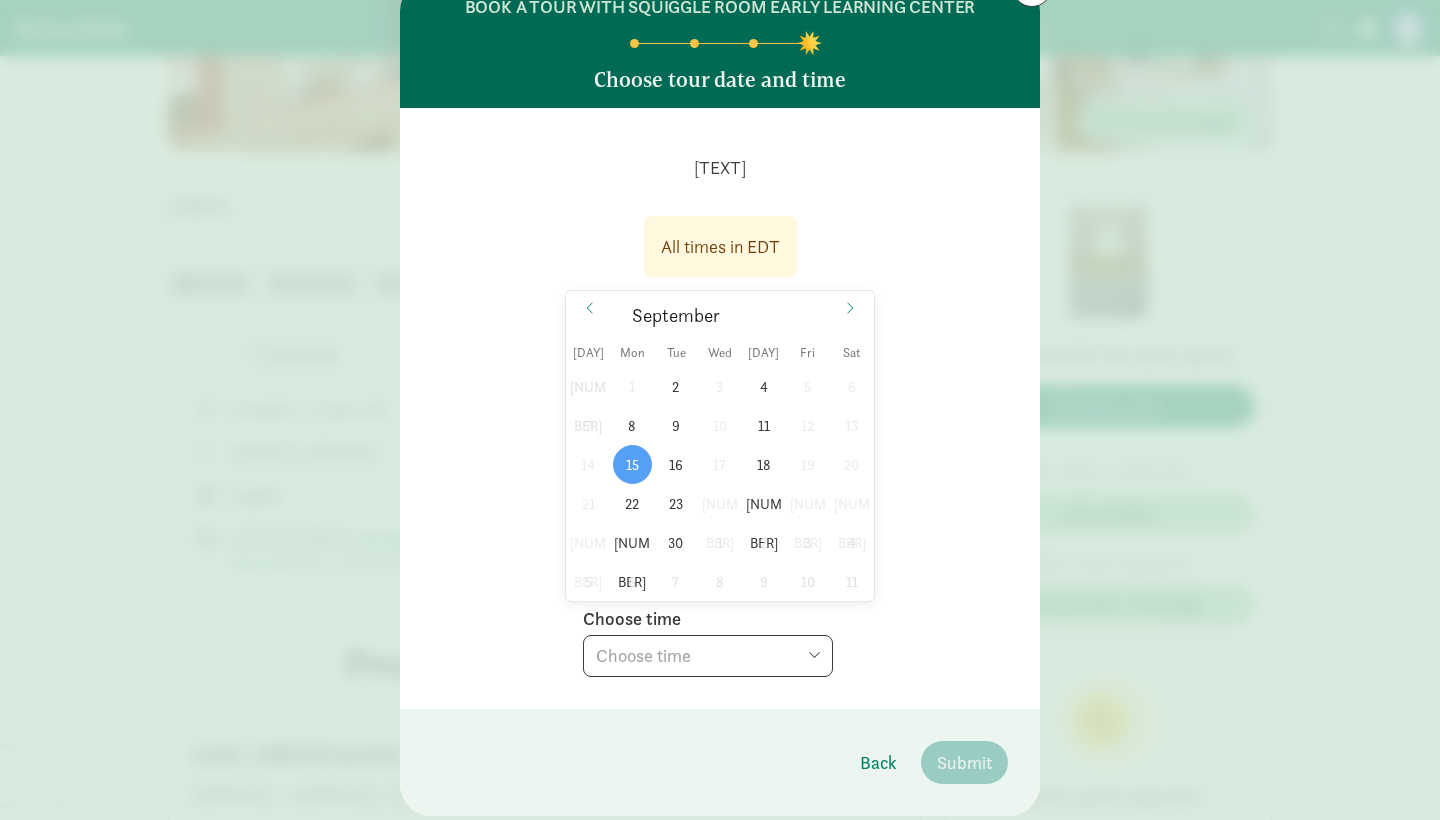 scroll, scrollTop: 79, scrollLeft: 0, axis: vertical 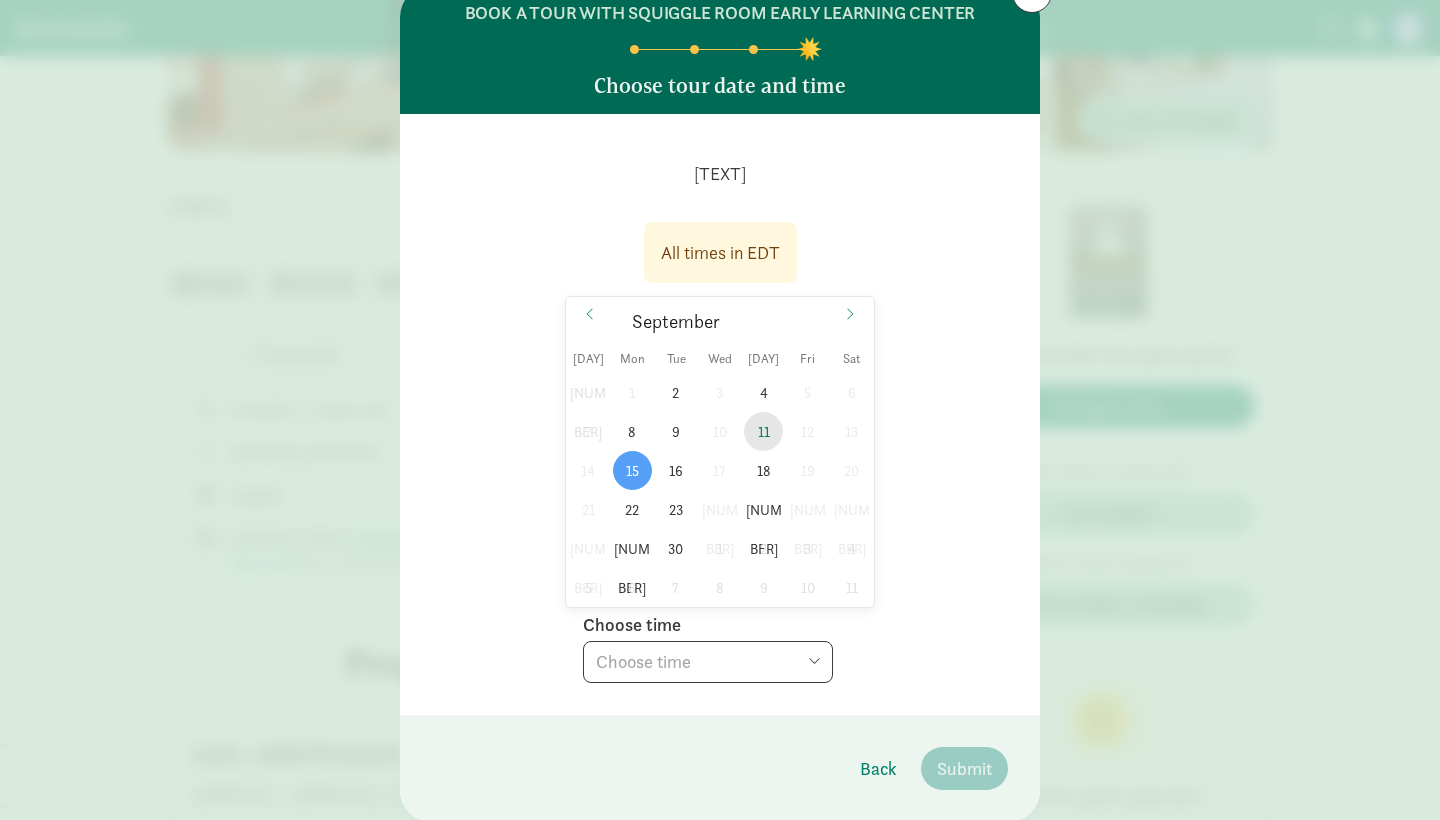 click on "11" at bounding box center (763, 431) 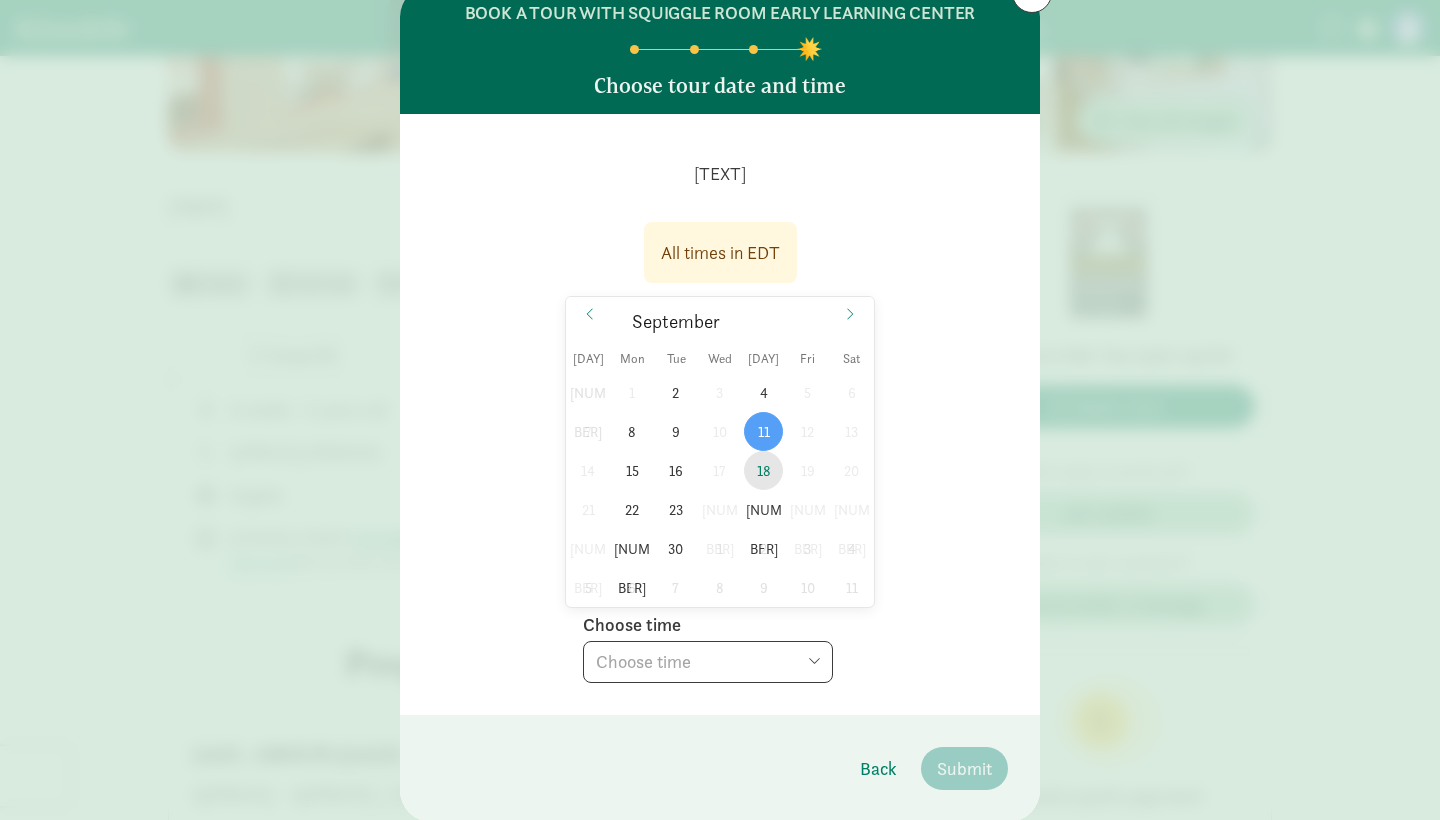 click on "18" at bounding box center [763, 470] 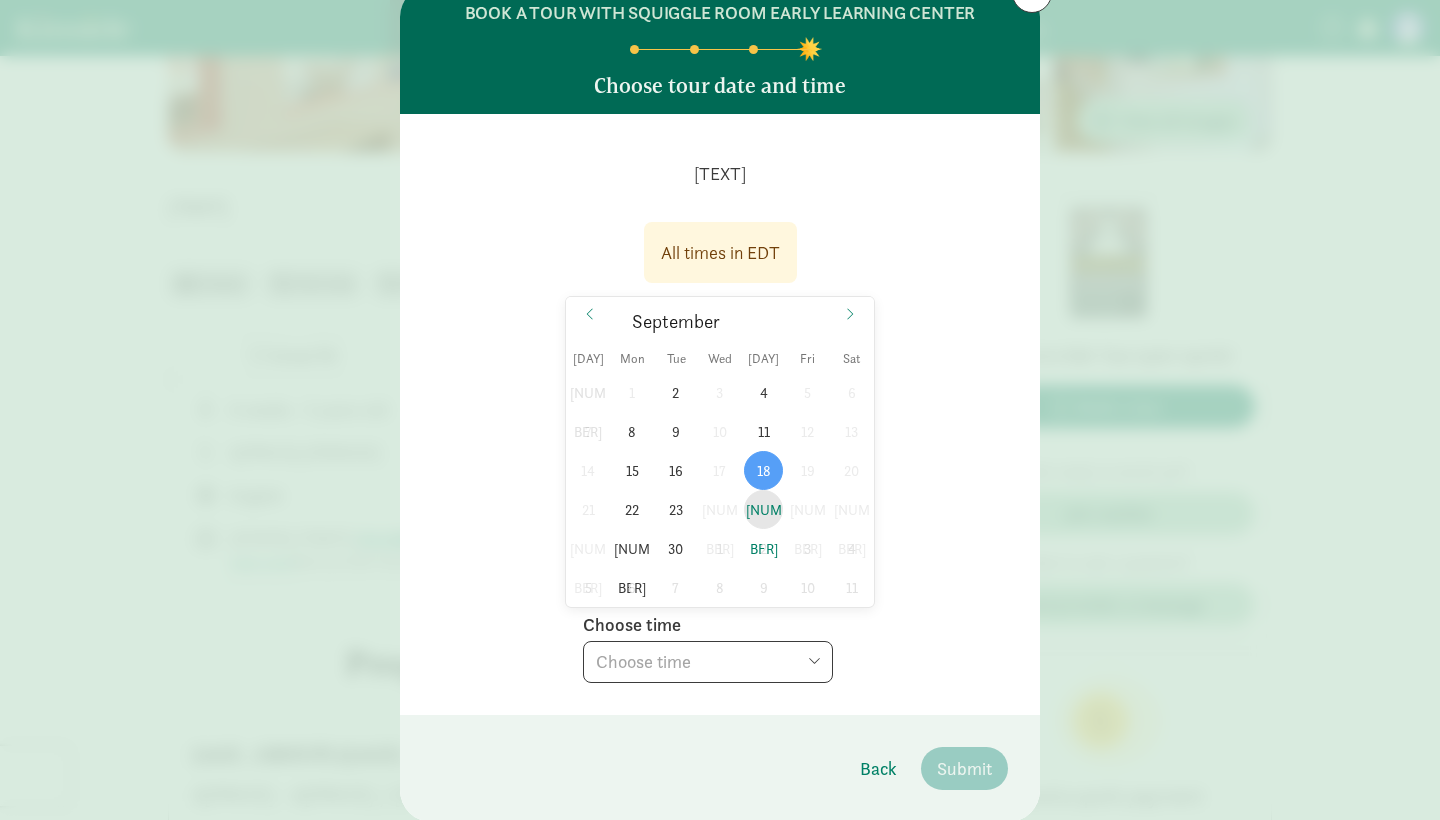 click on "[NUMBER]" at bounding box center [763, 509] 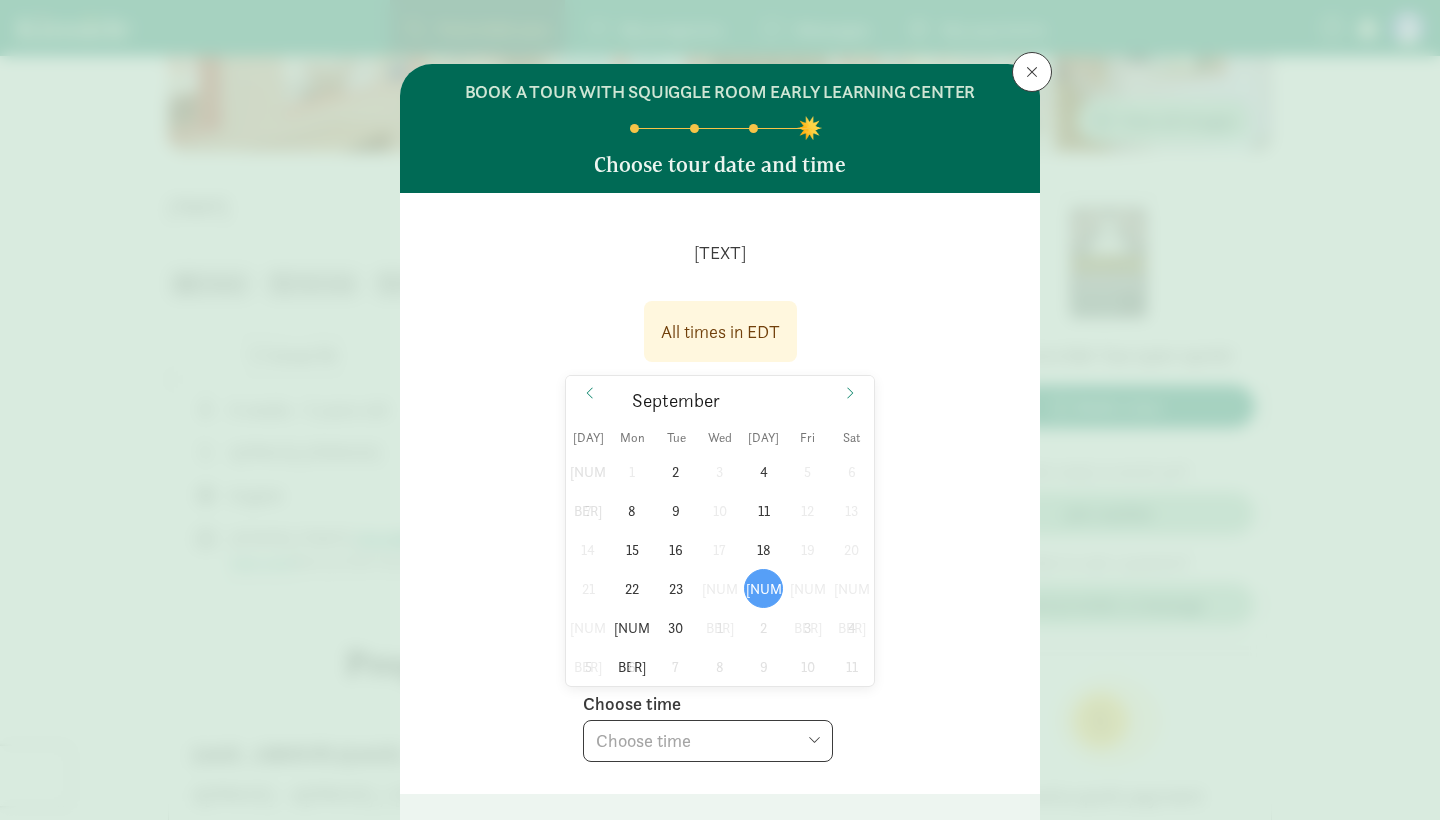 scroll, scrollTop: 0, scrollLeft: 0, axis: both 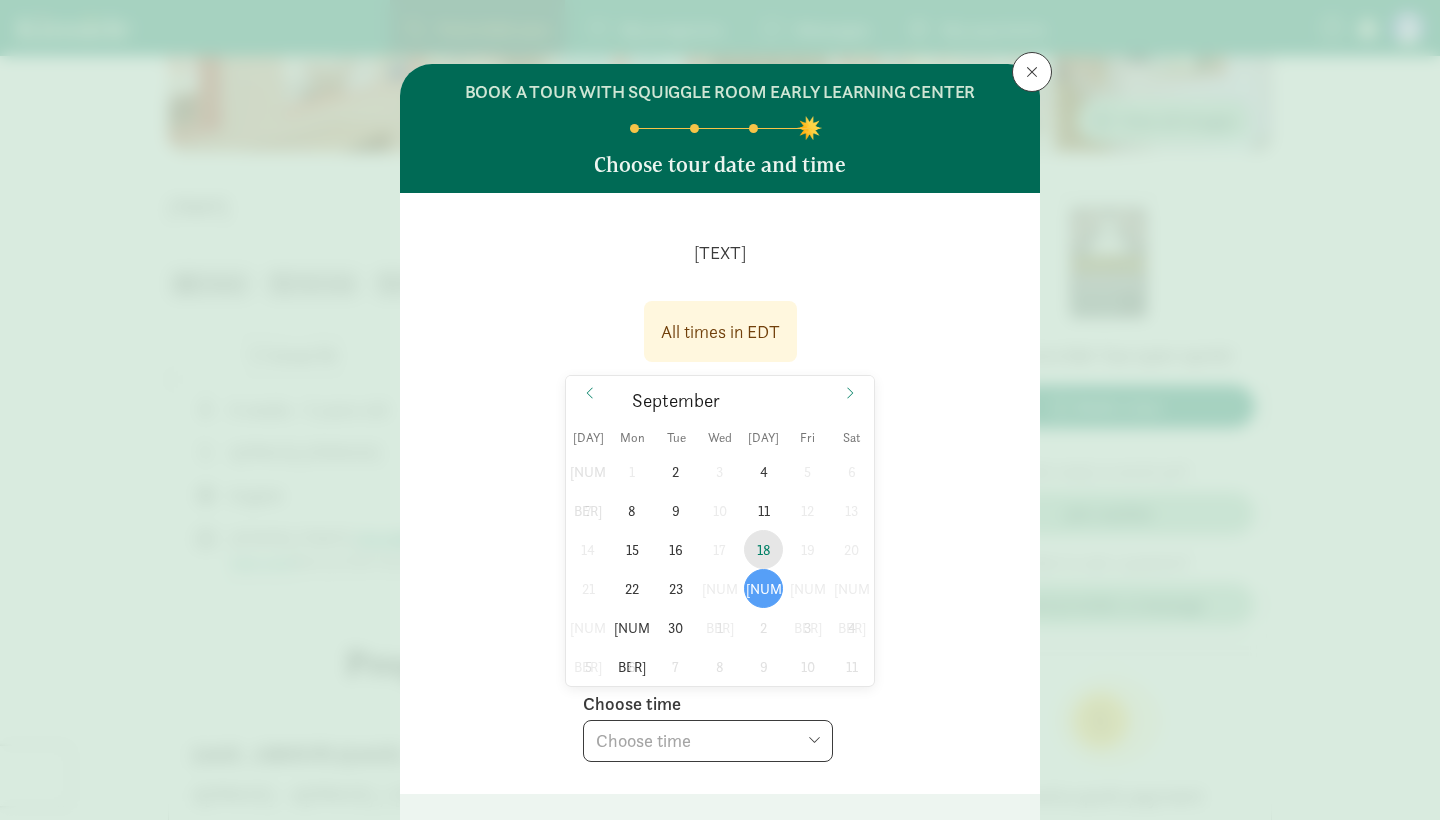 click on "18" at bounding box center (763, 549) 